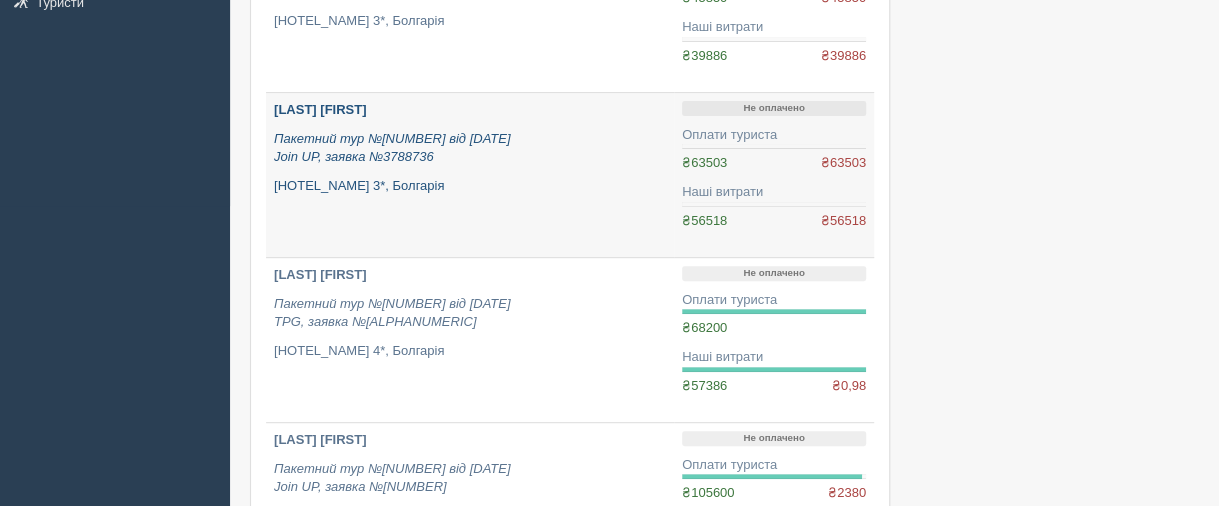 scroll, scrollTop: 300, scrollLeft: 0, axis: vertical 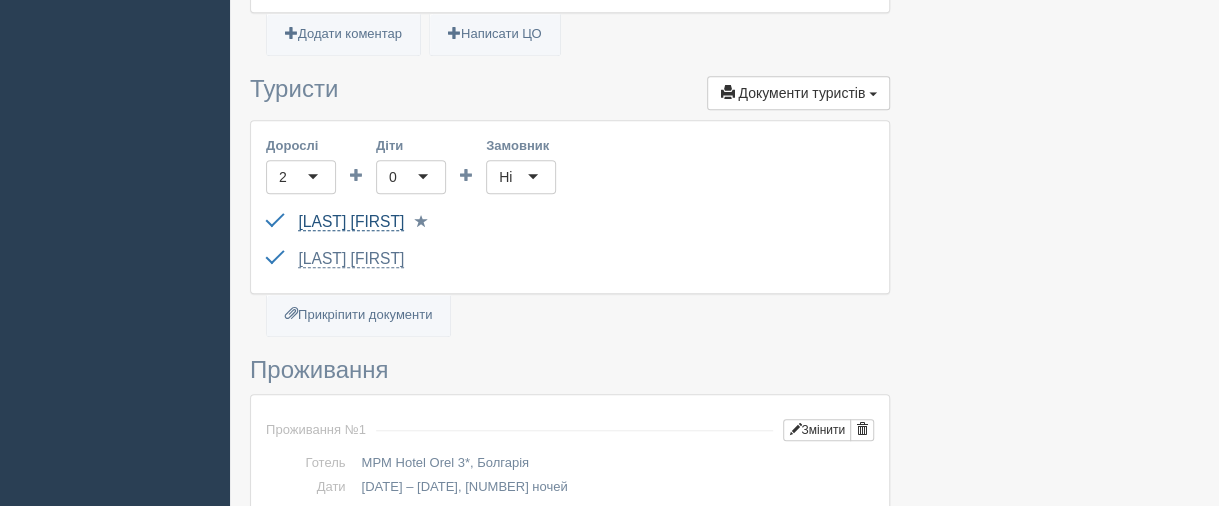click on "[FIRST] [LAST]" at bounding box center (351, 222) 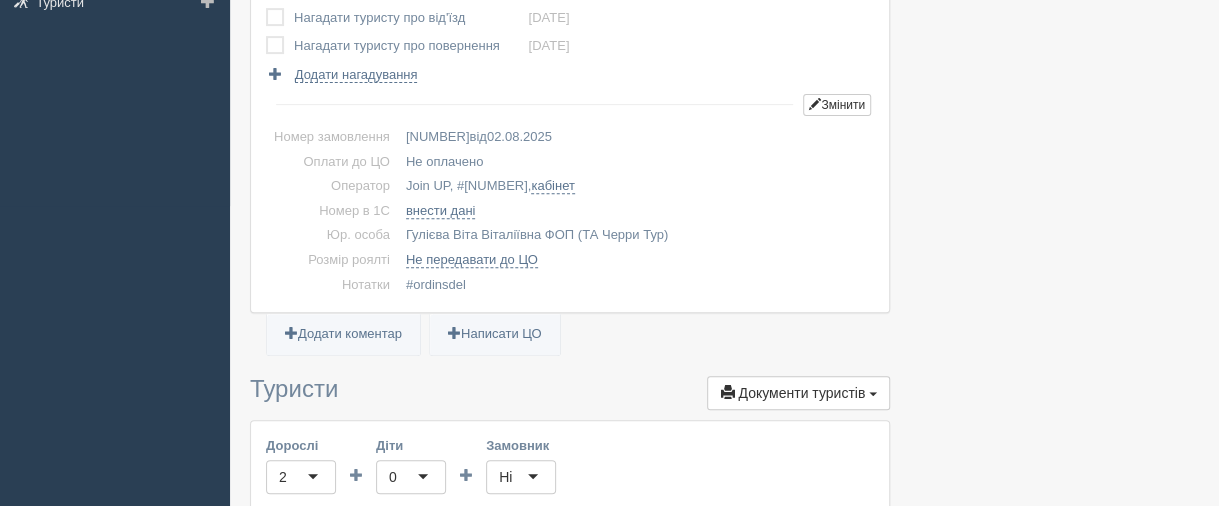 scroll, scrollTop: 0, scrollLeft: 0, axis: both 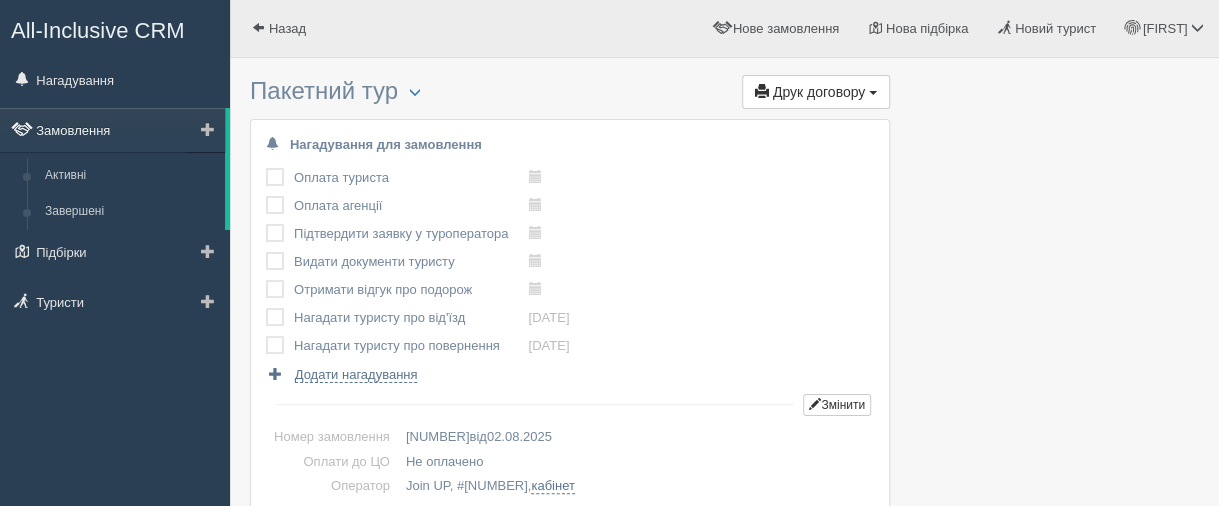 click on "Замовлення" at bounding box center [112, 130] 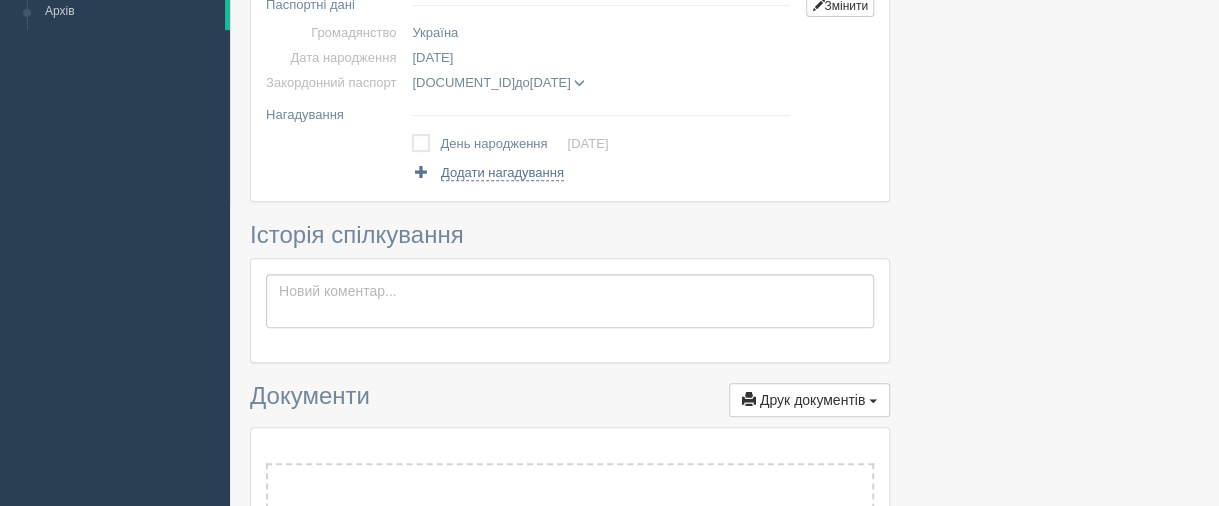scroll, scrollTop: 0, scrollLeft: 0, axis: both 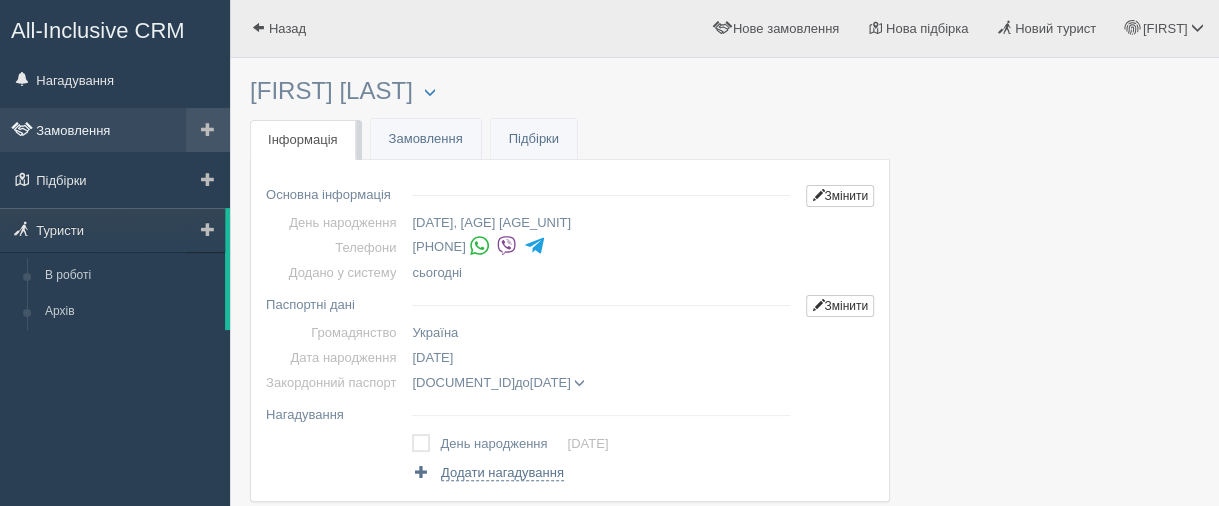 click on "Замовлення" at bounding box center (115, 130) 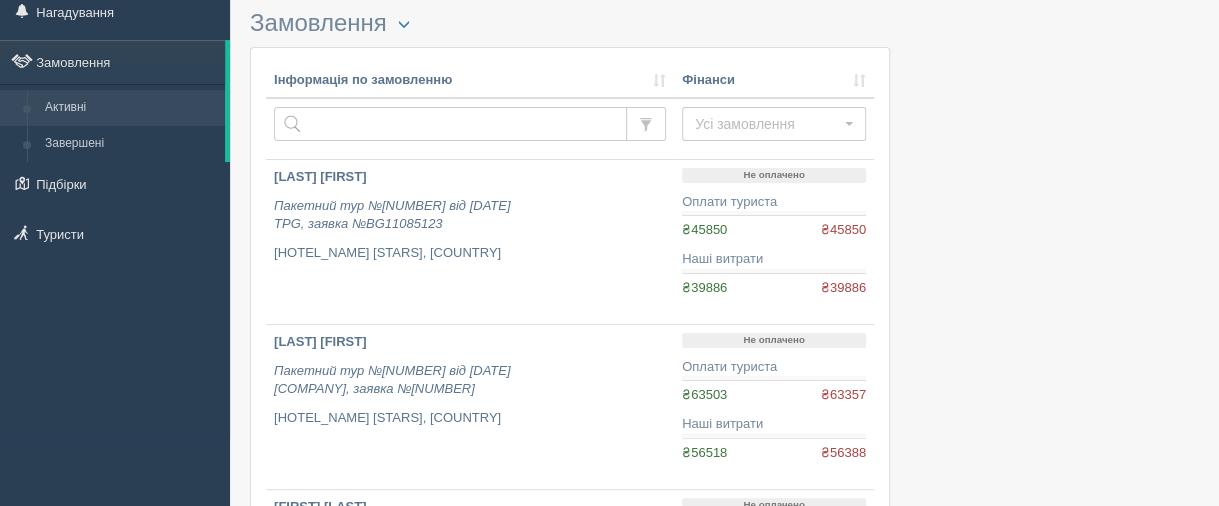 scroll, scrollTop: 100, scrollLeft: 0, axis: vertical 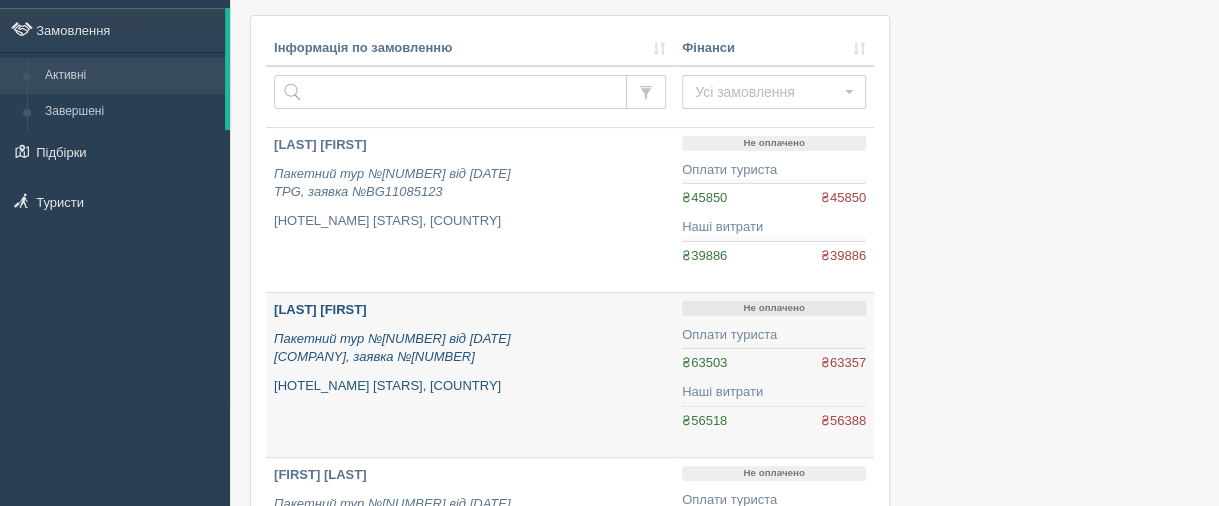 click on "[LAST] [FIRST]" at bounding box center (320, 309) 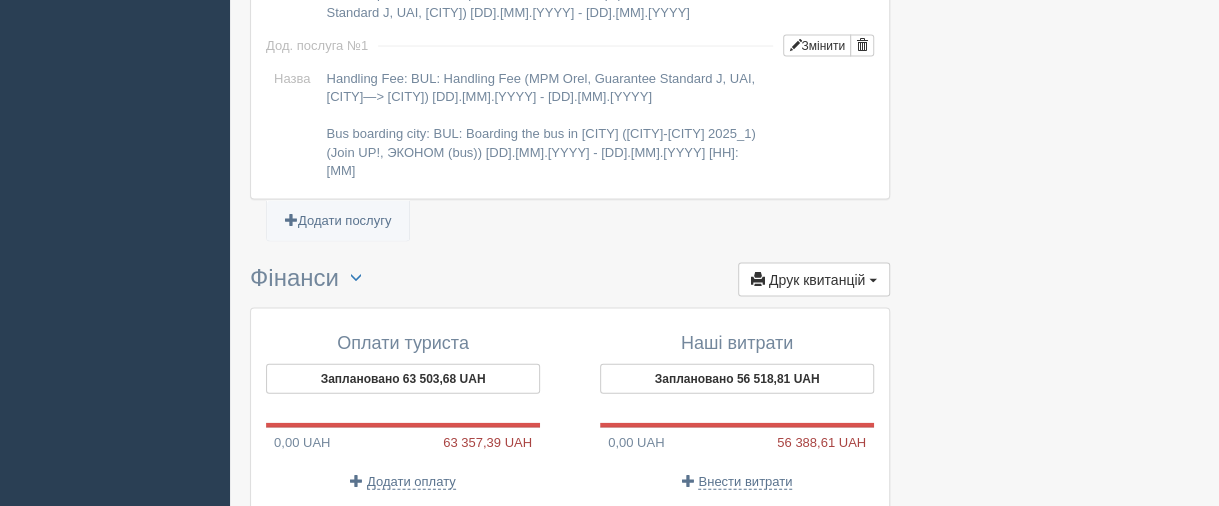 scroll, scrollTop: 2000, scrollLeft: 0, axis: vertical 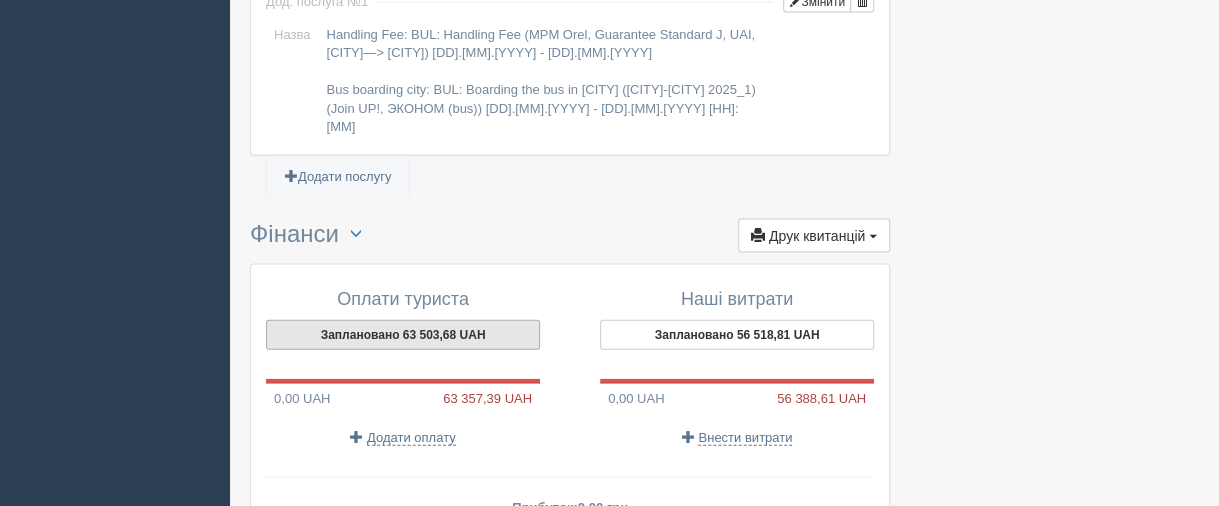 click on "Заплановано 63 503,68 UAH" at bounding box center (403, 335) 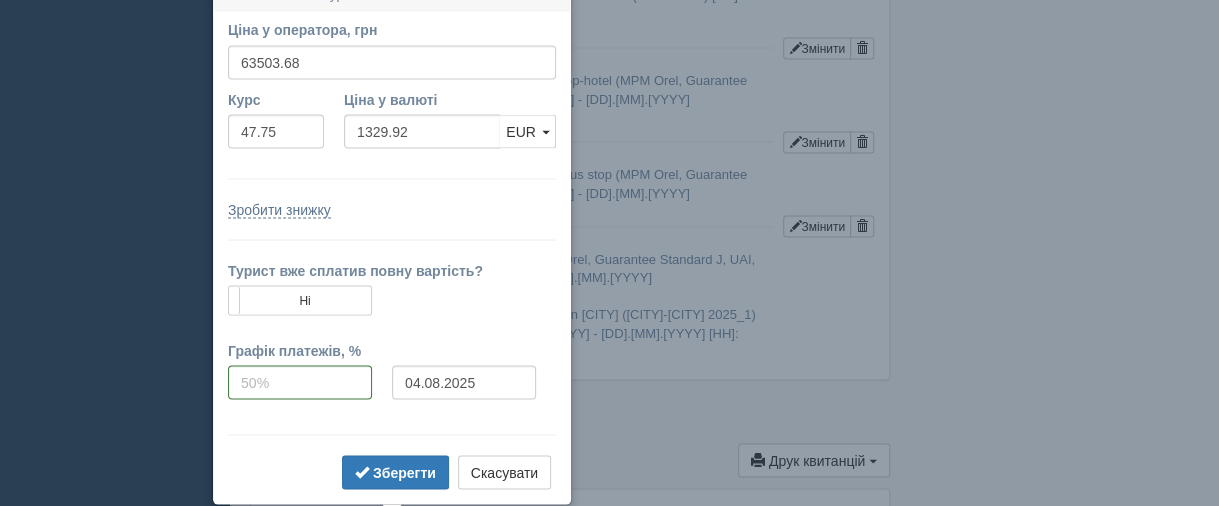scroll, scrollTop: 1753, scrollLeft: 0, axis: vertical 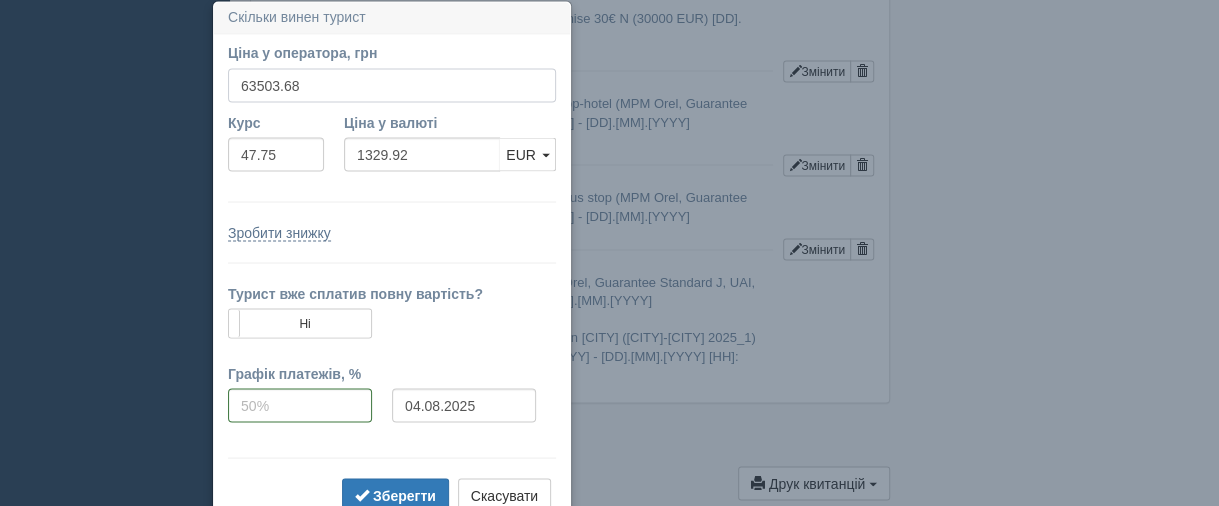 click on "63503.68" at bounding box center [392, 85] 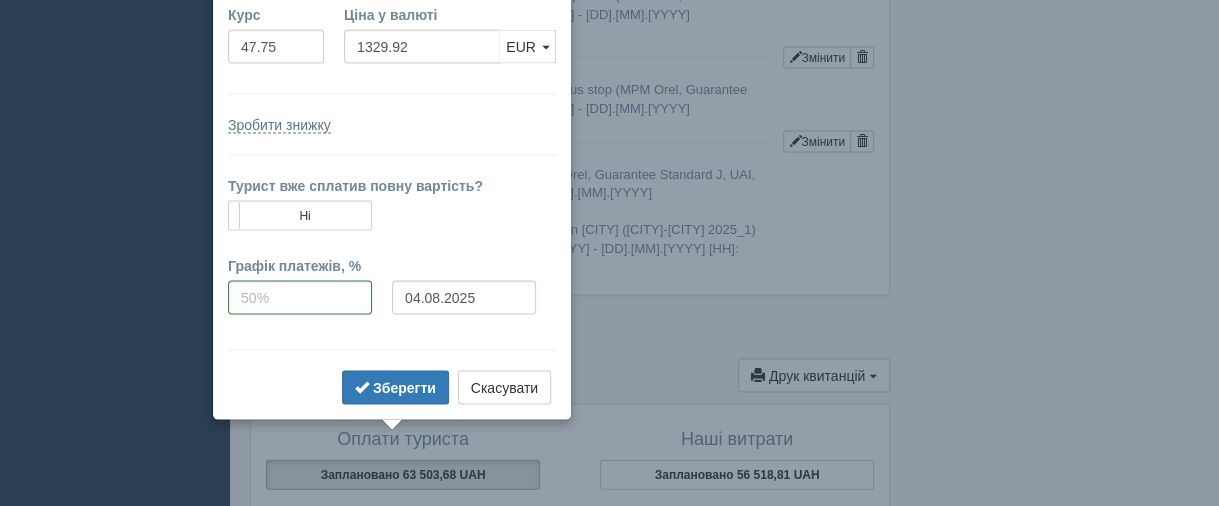 scroll, scrollTop: 1953, scrollLeft: 0, axis: vertical 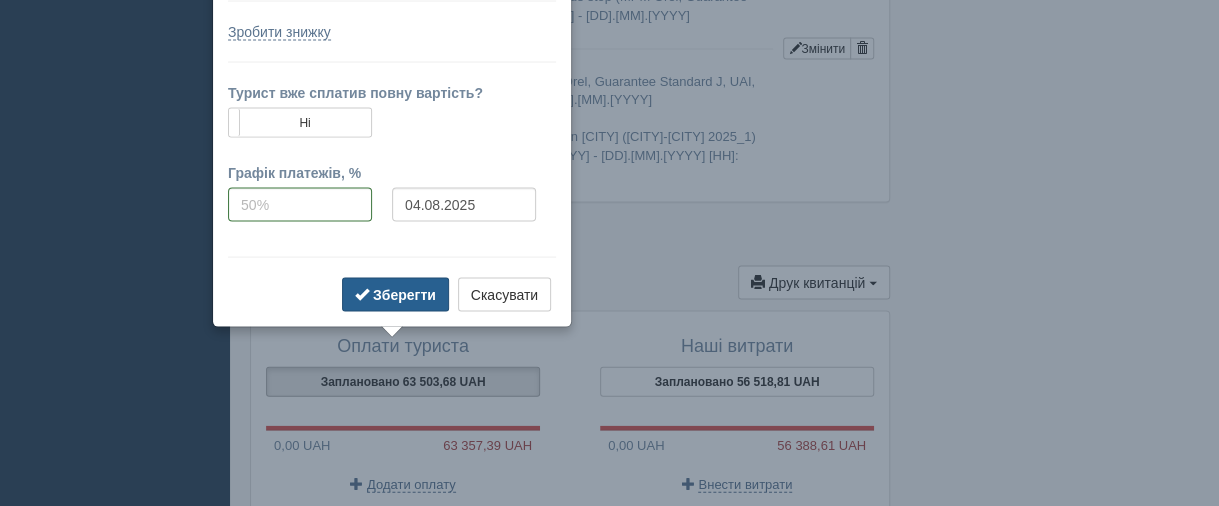 type on "65000" 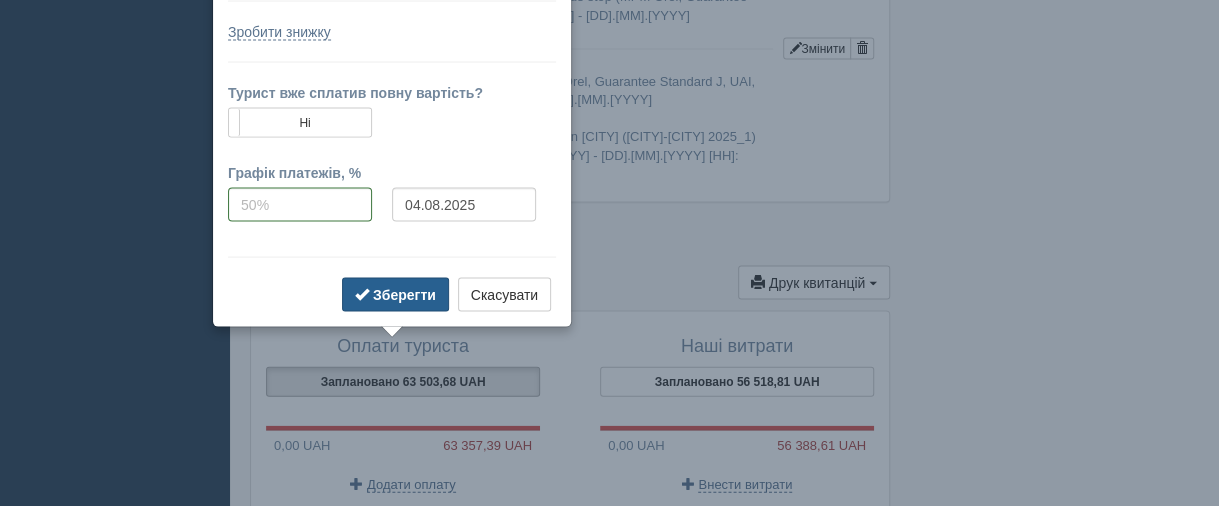 type on "1361.26" 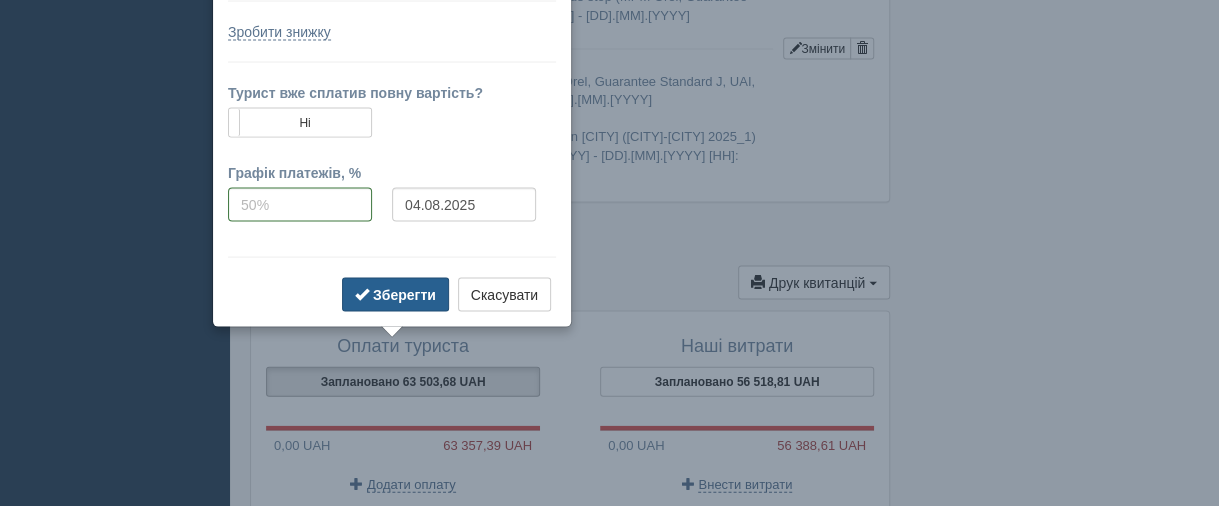 click on "Зберегти" at bounding box center (404, 295) 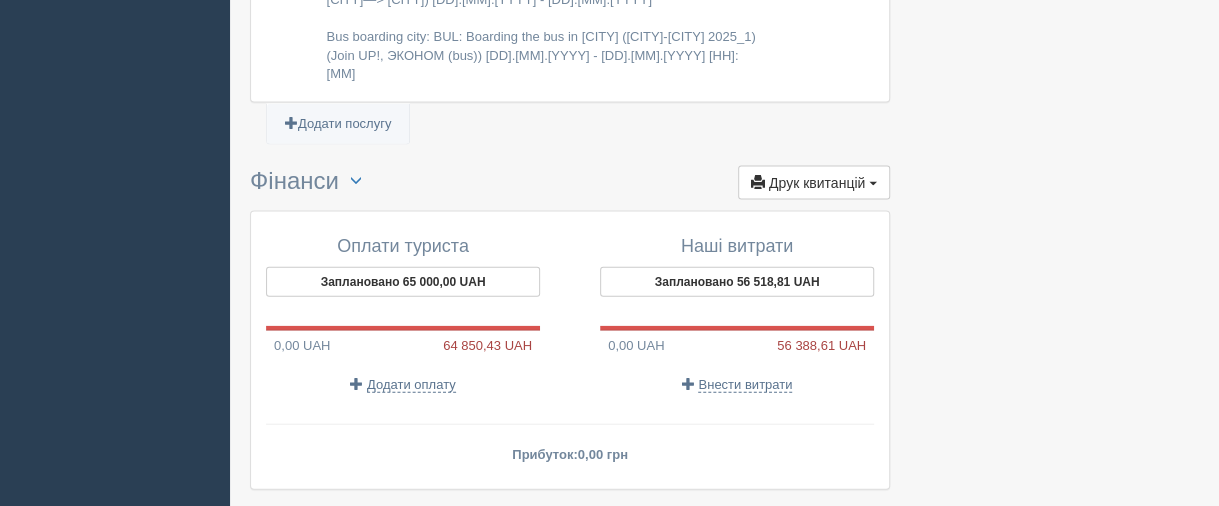 scroll, scrollTop: 2253, scrollLeft: 0, axis: vertical 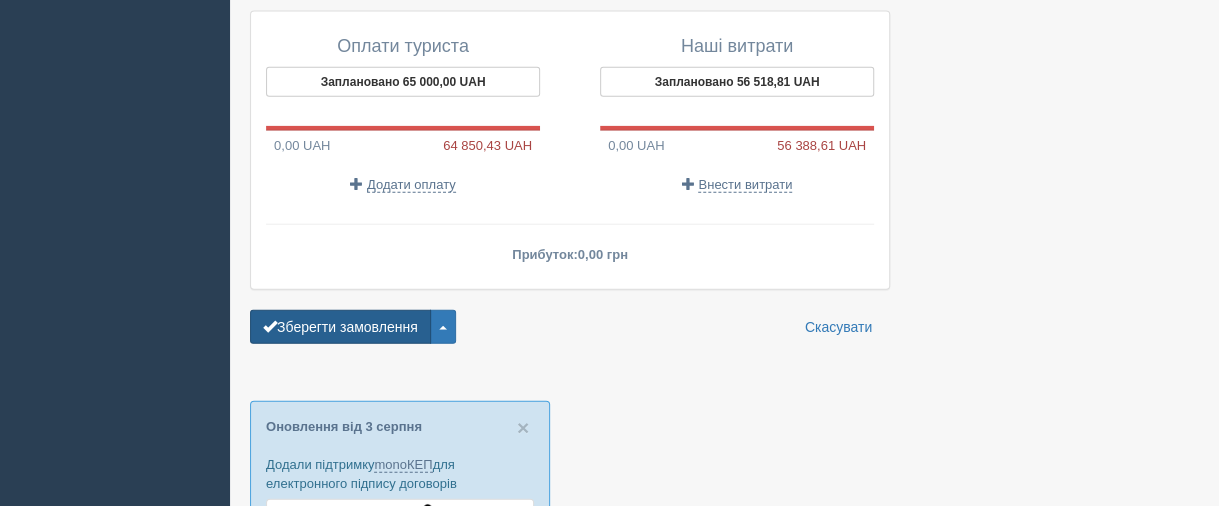 click on "Зберегти замовлення" at bounding box center [340, 327] 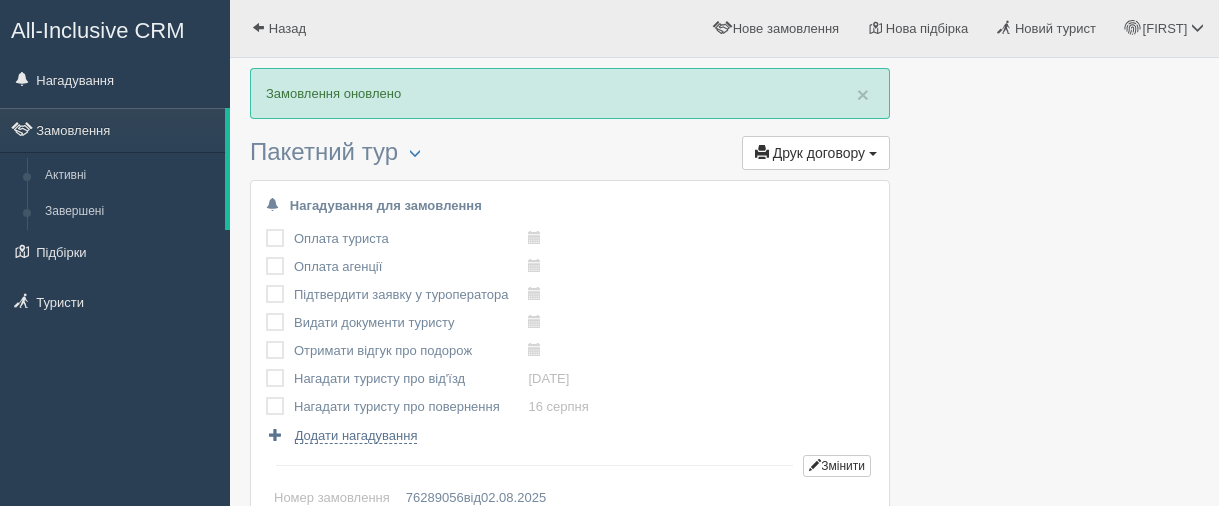 scroll, scrollTop: 0, scrollLeft: 0, axis: both 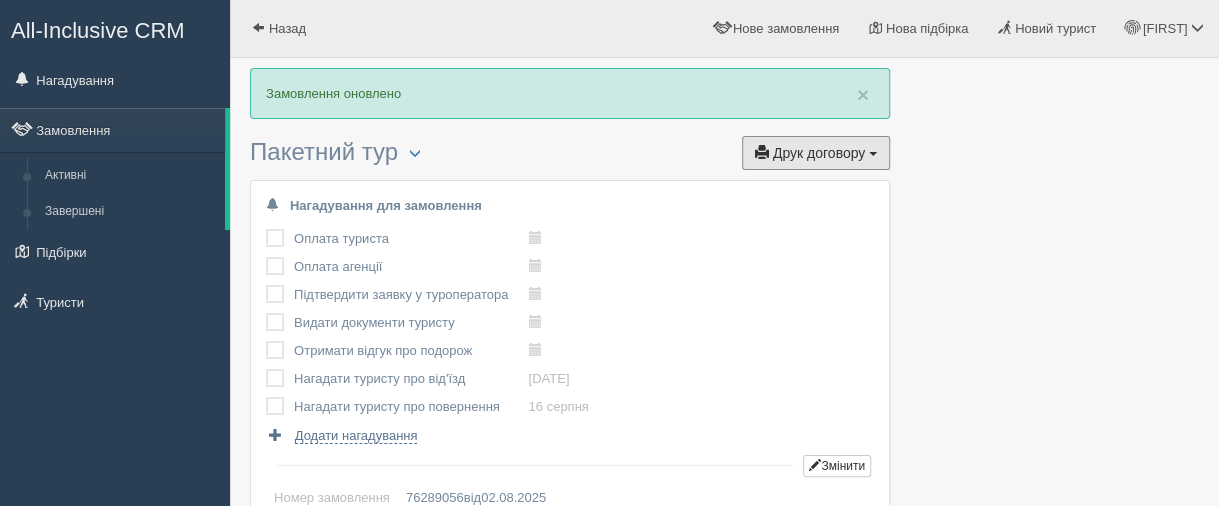 click on "Друк договору" at bounding box center [819, 153] 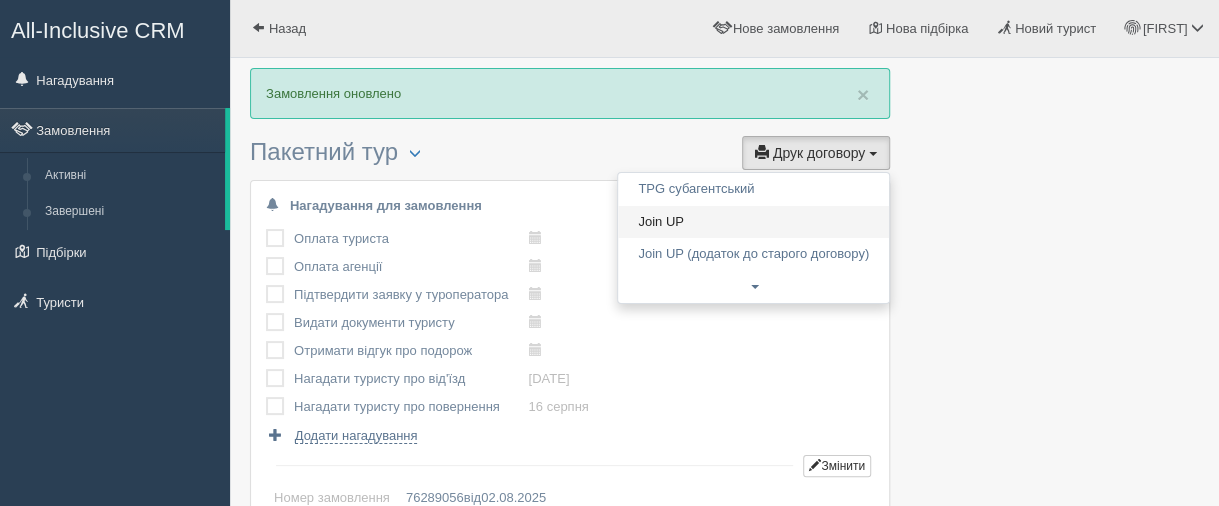 click on "Join UP" at bounding box center [753, 222] 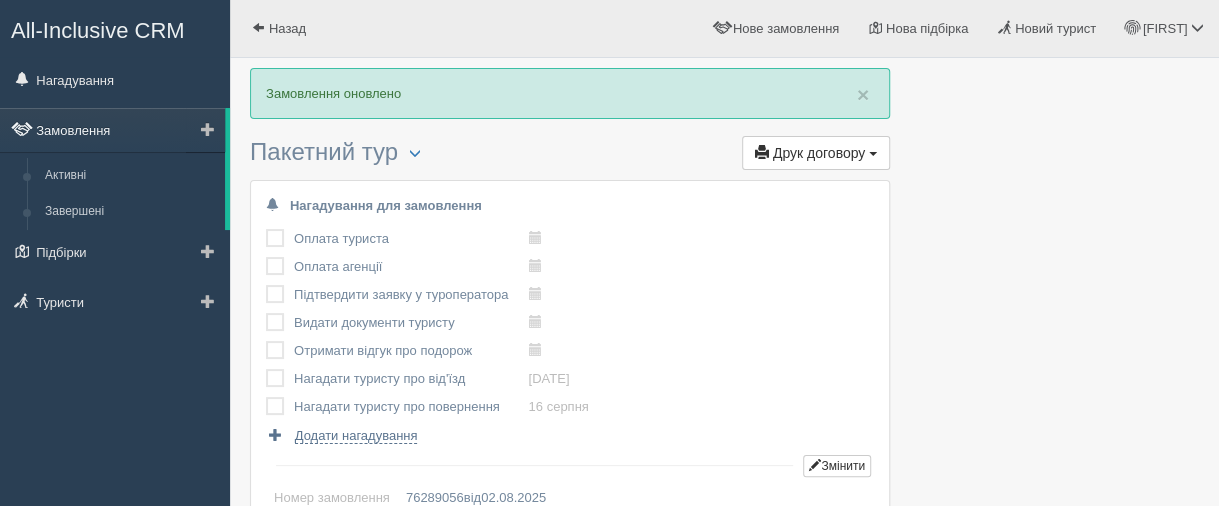 click on "Замовлення" at bounding box center [112, 130] 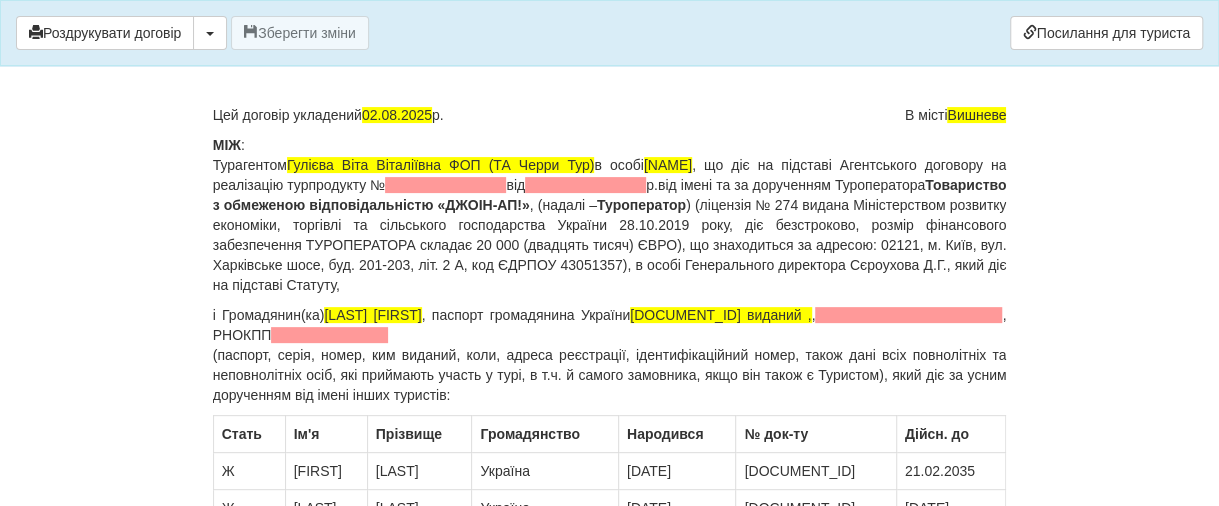 scroll, scrollTop: 200, scrollLeft: 0, axis: vertical 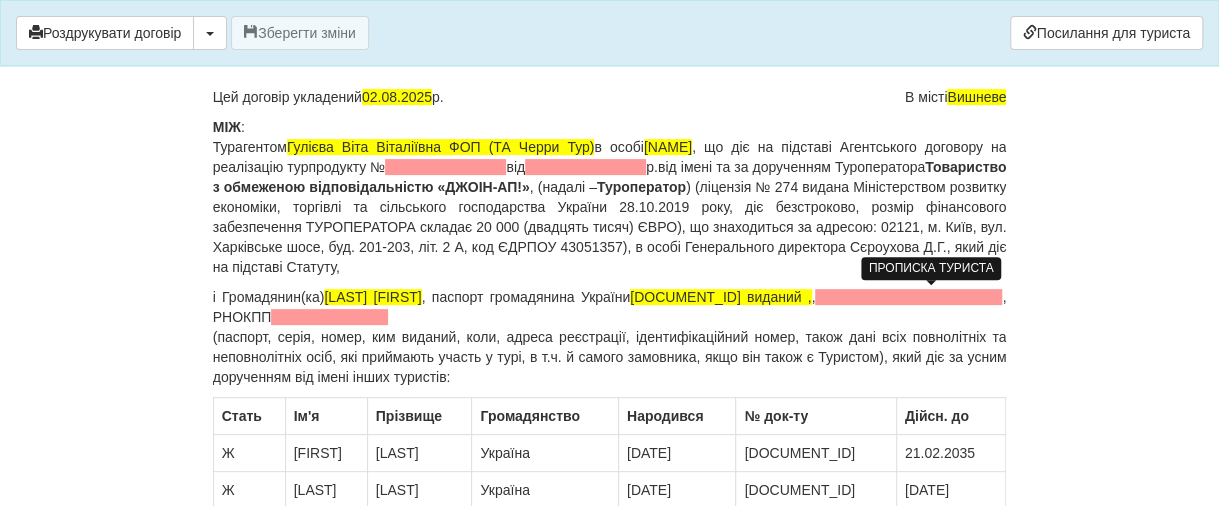 click at bounding box center (908, 297) 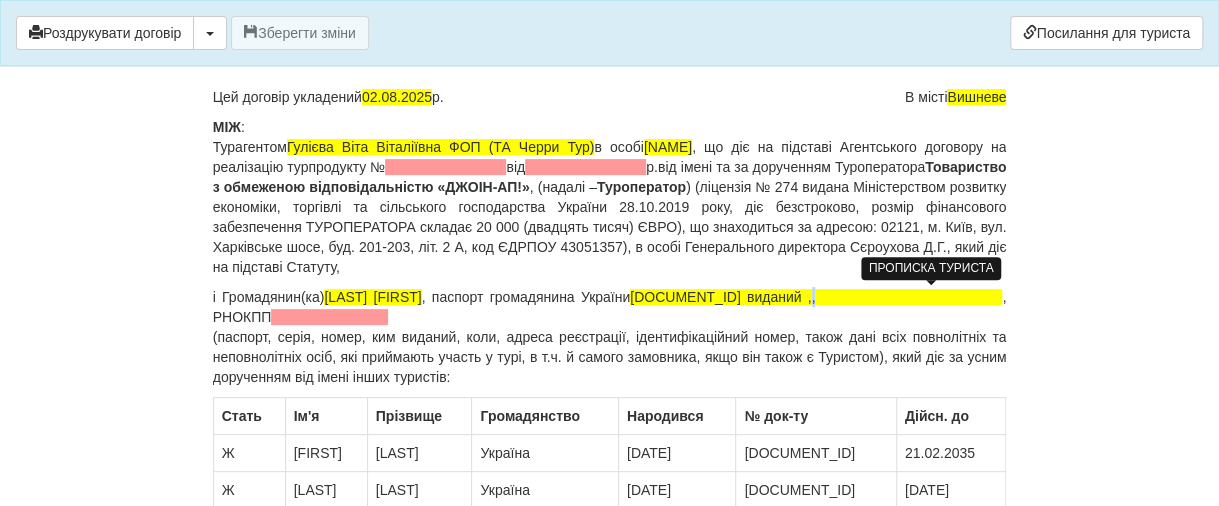 type 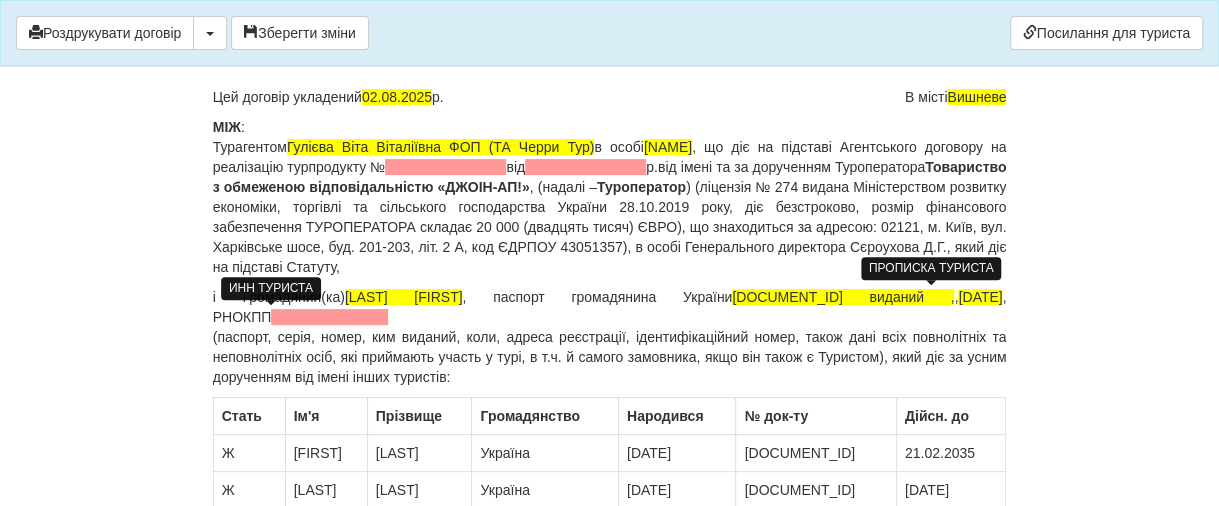 click at bounding box center [329, 317] 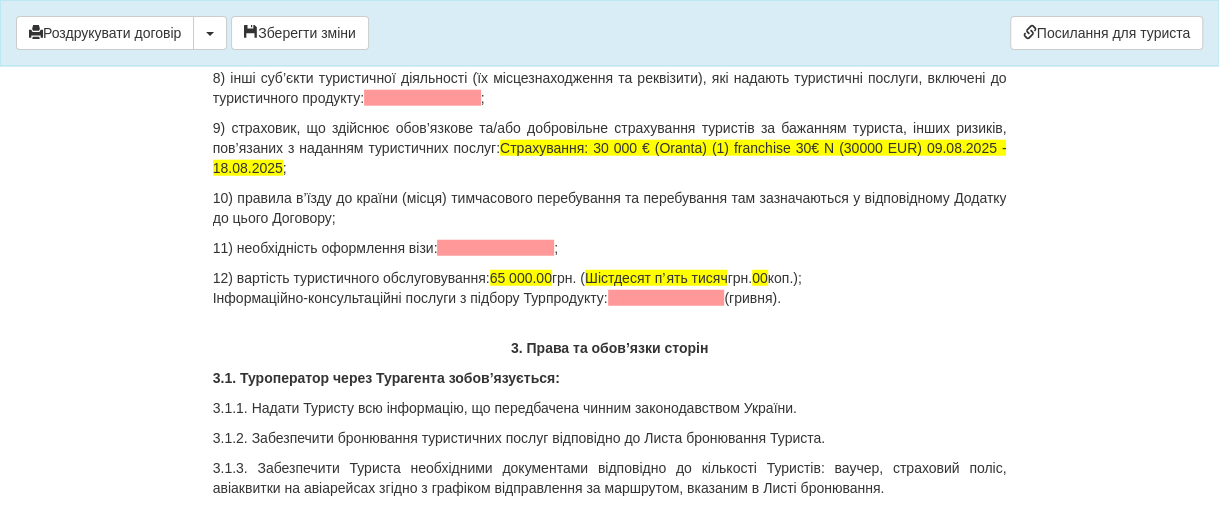 scroll, scrollTop: 2400, scrollLeft: 0, axis: vertical 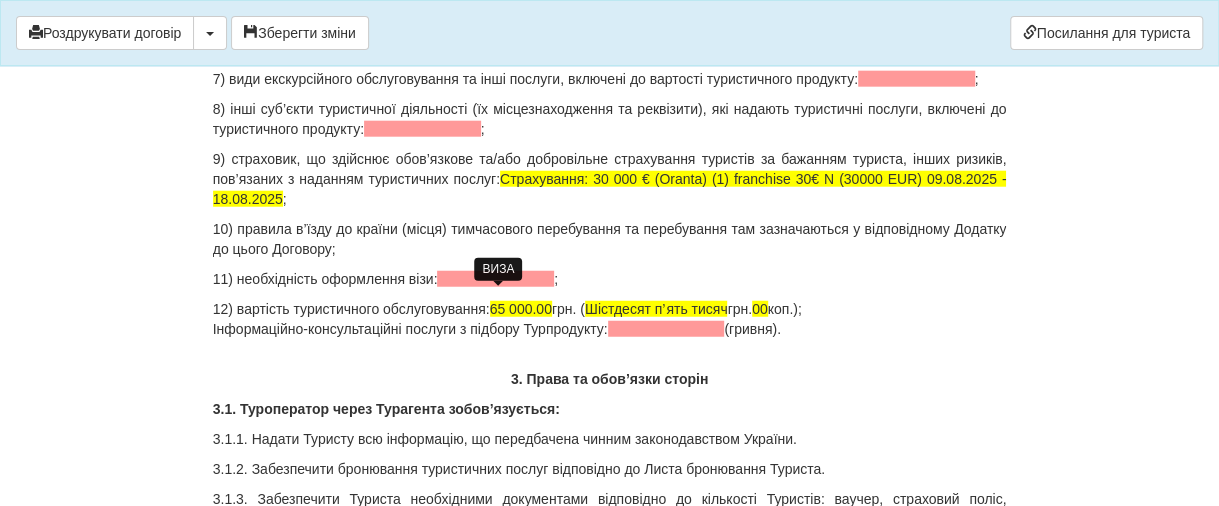 click at bounding box center [495, 279] 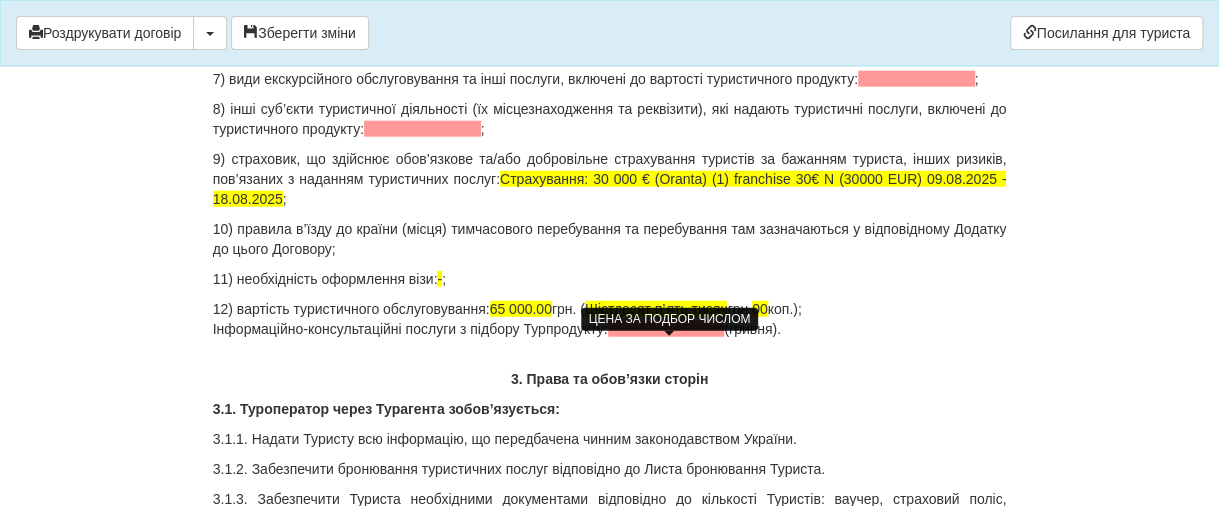 click at bounding box center [666, 329] 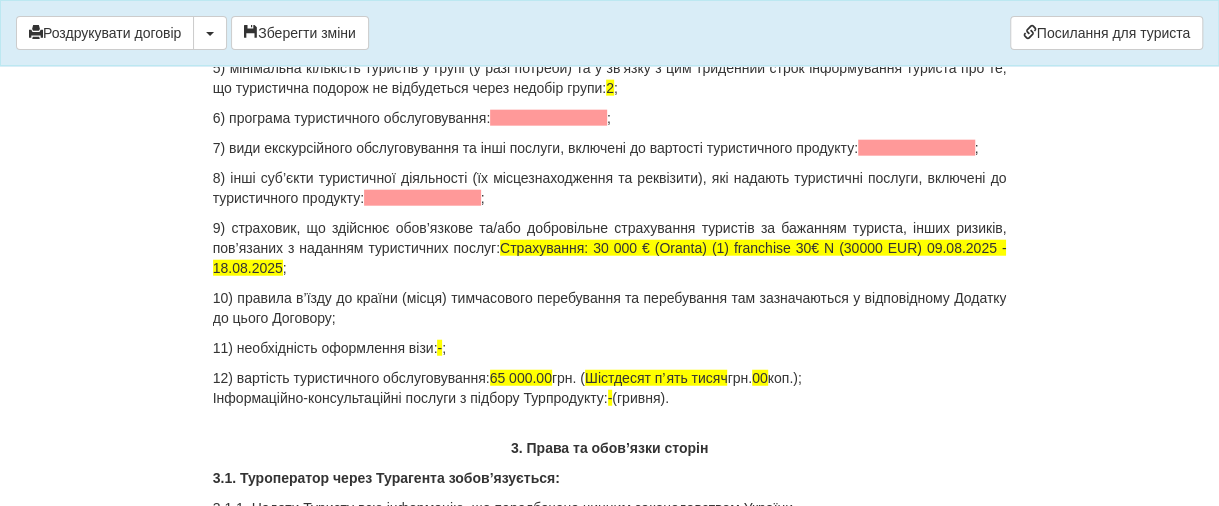 scroll, scrollTop: 2300, scrollLeft: 0, axis: vertical 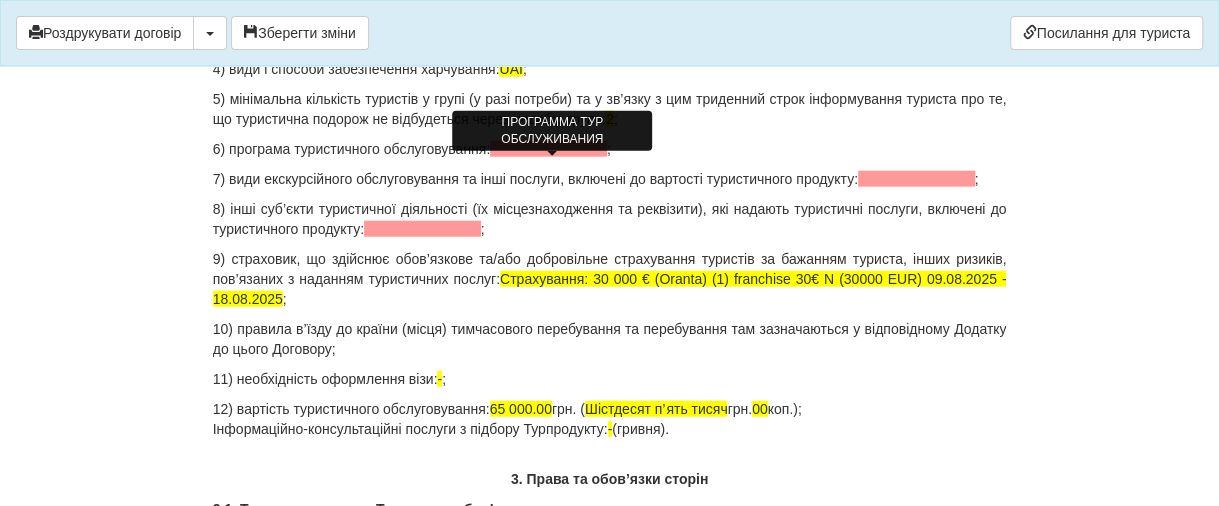 click at bounding box center (548, 149) 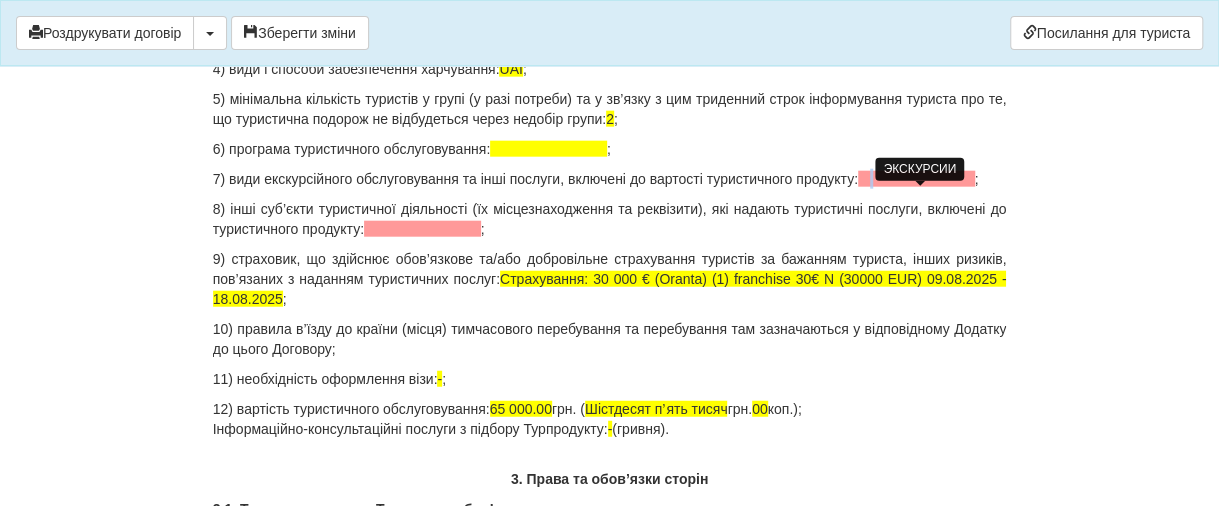 click at bounding box center [916, 179] 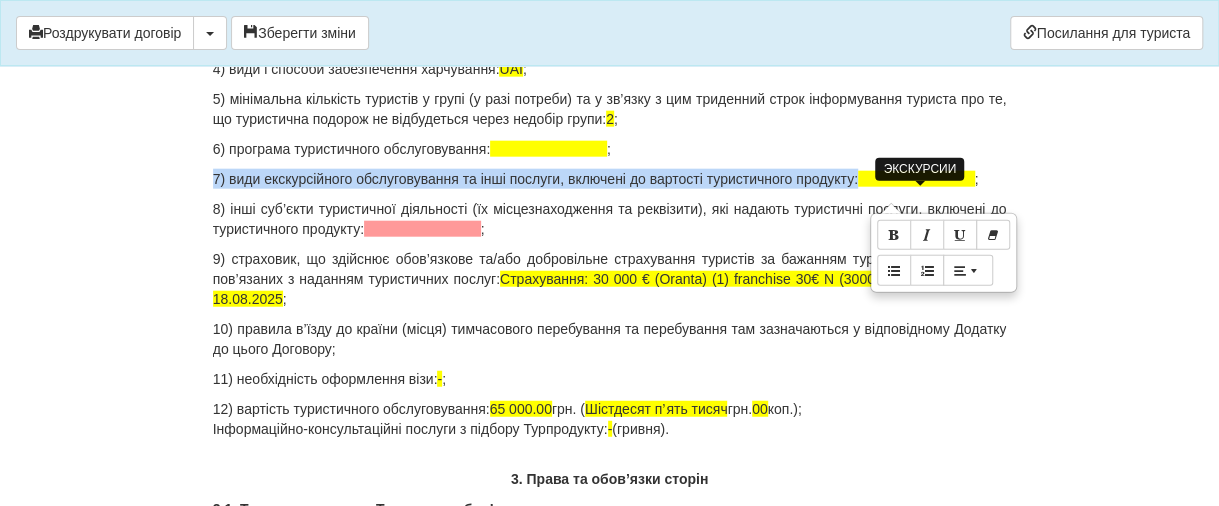 click at bounding box center (916, 179) 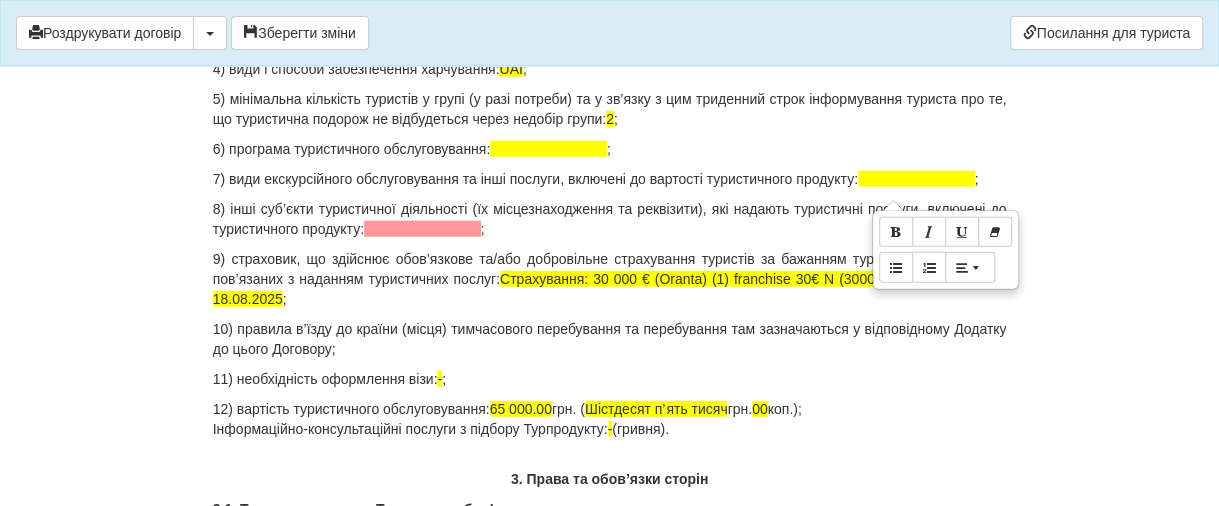 click on "5) мінімальна кількість туристів у групі (у разі потреби) та у зв’язку з цим триденний строк інформування туриста про те, що туристична подорож не відбудеться через недобір групи:  2 ;" at bounding box center [610, 109] 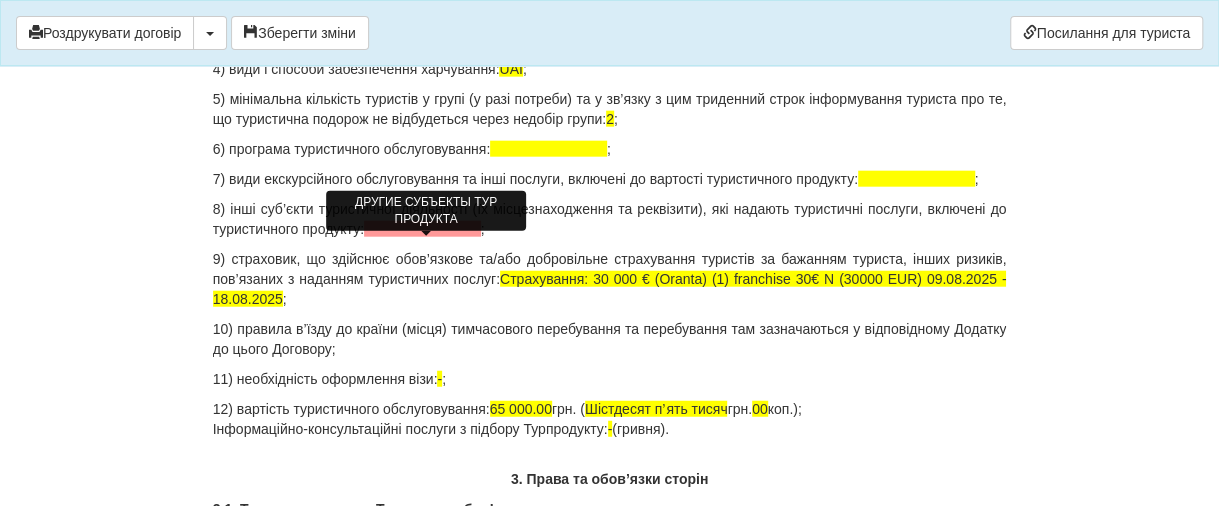 click at bounding box center [422, 229] 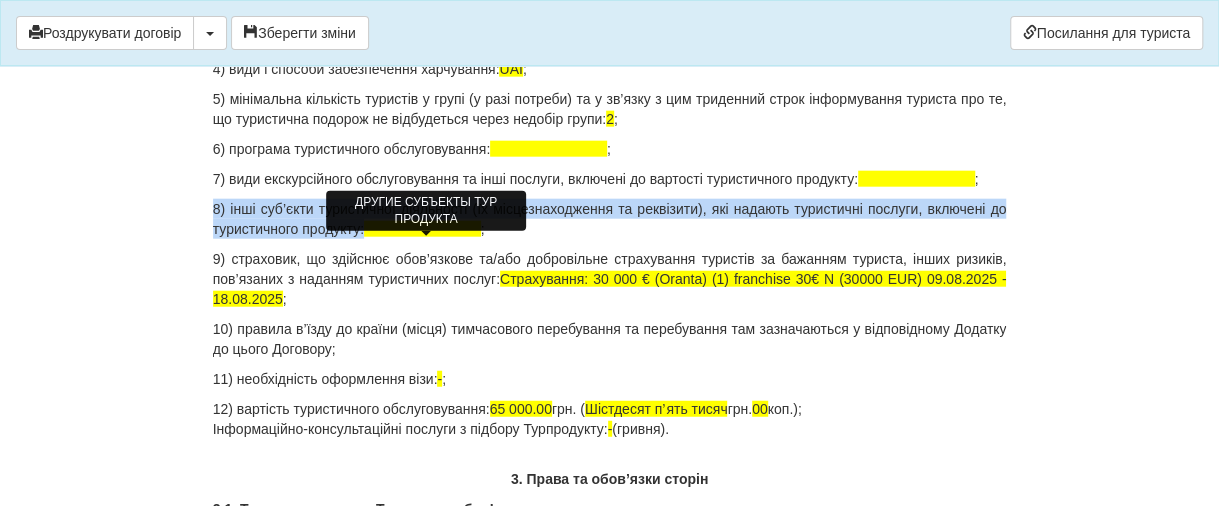 click at bounding box center (422, 229) 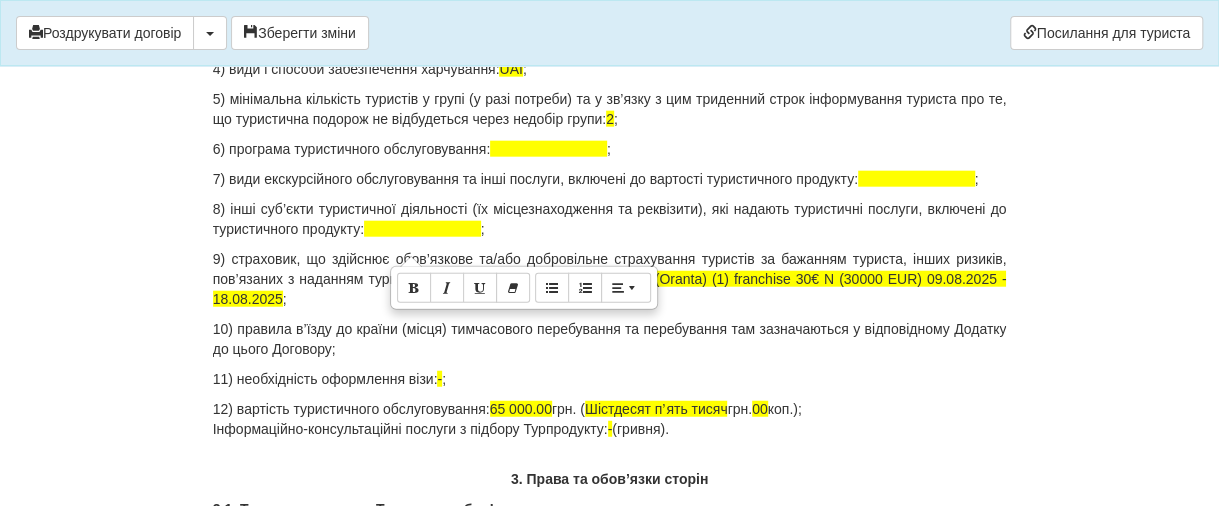 click on "8) інші суб’єкти туристичної діяльності (їх місцезнаходження та реквізити), які надають туристичні послуги, включені до туристичного продукту:                                 ;" at bounding box center [610, 219] 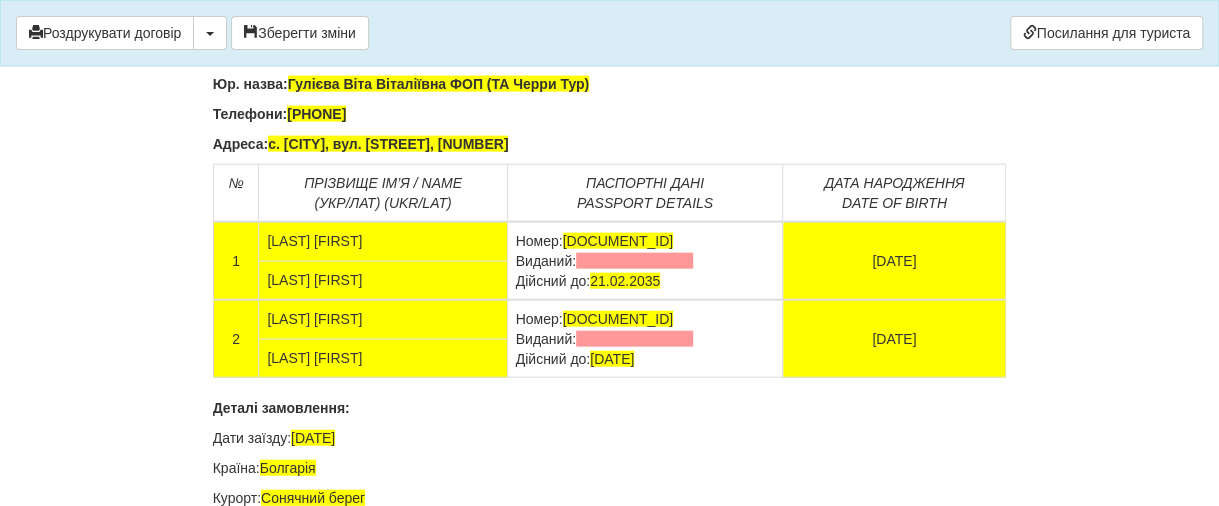 scroll, scrollTop: 13300, scrollLeft: 0, axis: vertical 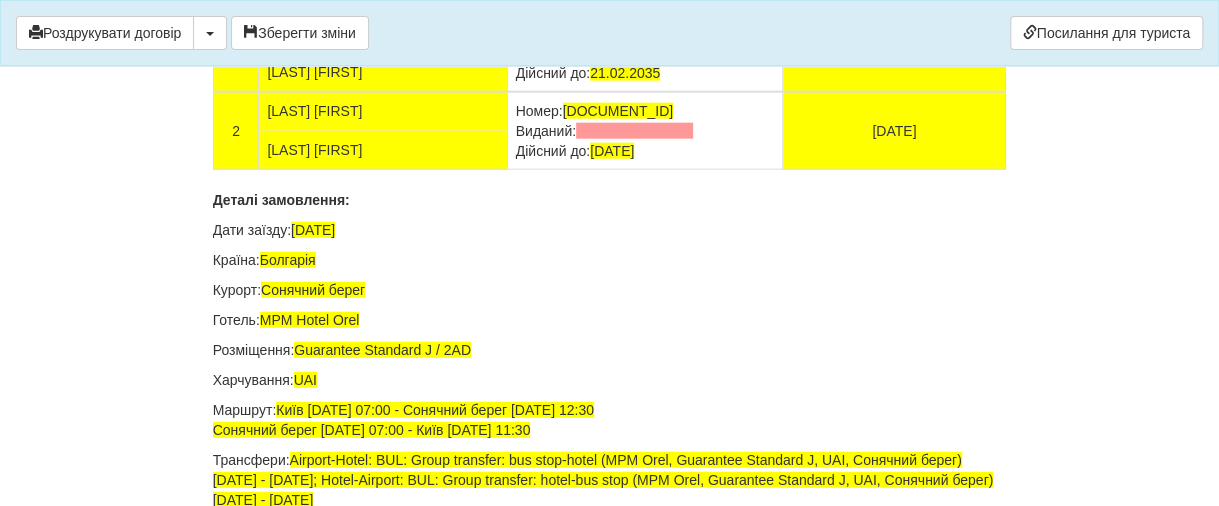 click at bounding box center [634, 53] 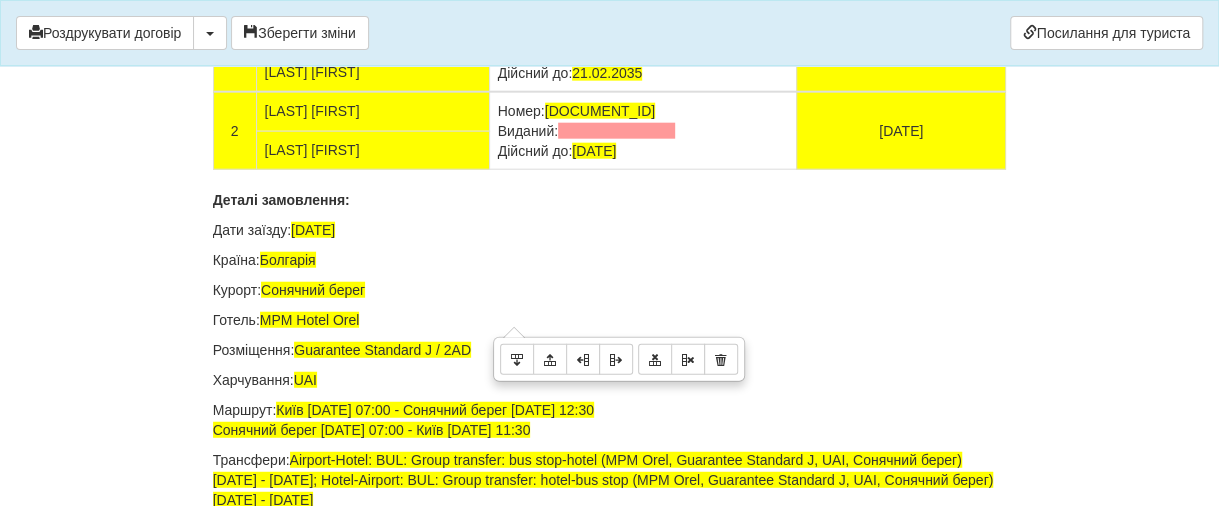 click on "Номер:  GL349968
Виданий: 21/02/2025
Дійсний до:  21.02.2035" at bounding box center (642, 53) 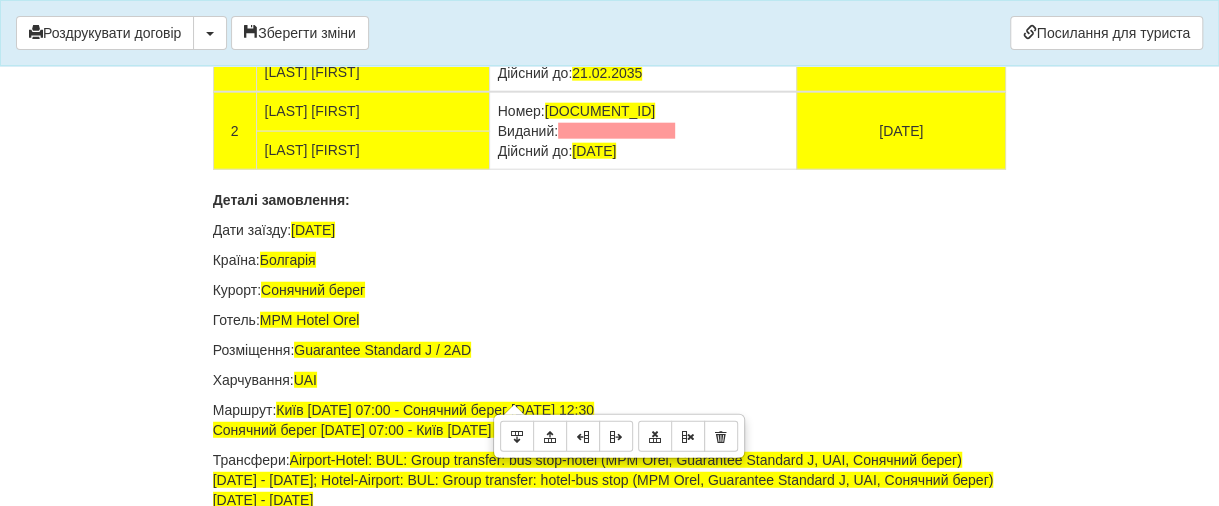 click on "Номер:  GL349968
Виданий: 21/02/2025
Дійсний до:  21.02.2035" at bounding box center (642, 53) 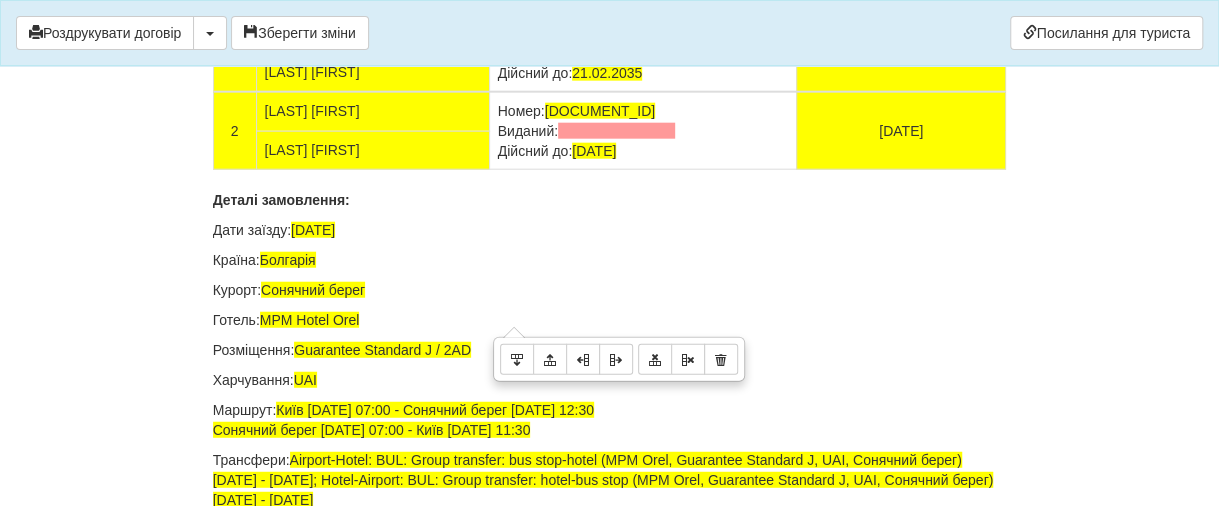 click on "Номер:  FL735904
Виданий:
Дійсний до:  12.02.2028" at bounding box center [642, 131] 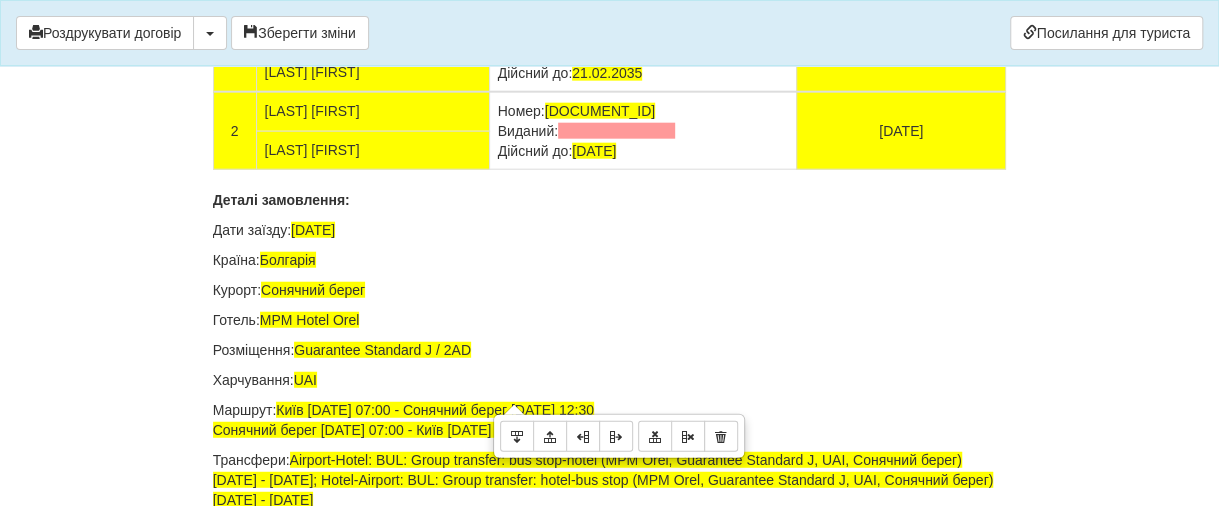 click at bounding box center (616, 131) 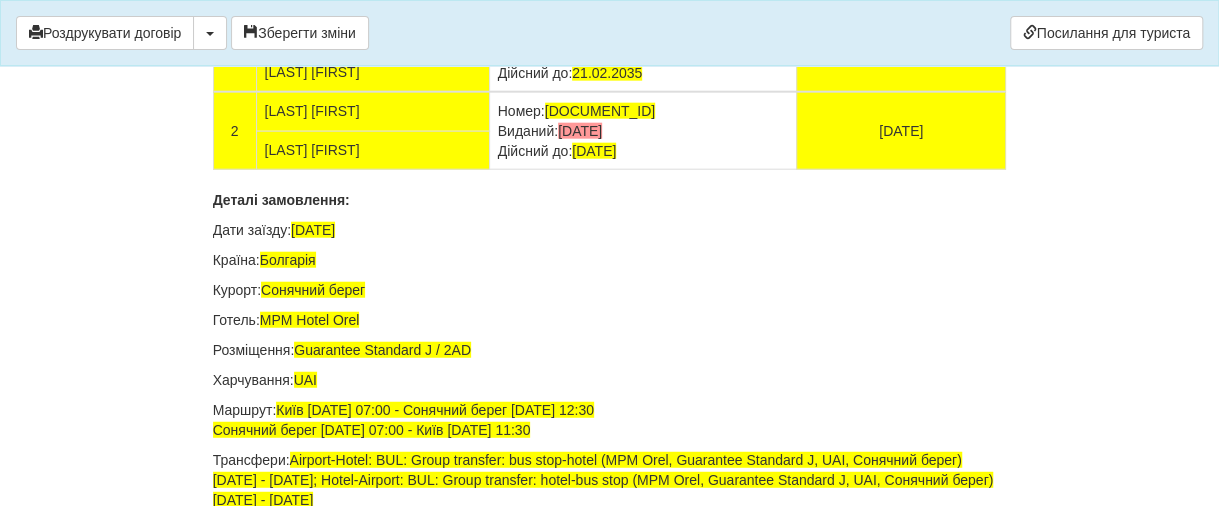 click on "ДОГОВІР ПРО НАДАННЯ ТУРИСТИЧНИХ ПОСЛУГ № 76289056
Цей договір укладений  02.08.2025  р.
В місті  Вишневе
МІЖ :
Турагентом  Гулієва Віта Віталіївна ФОП (ТА Черри Тур)  в особі  Гулієва Віта Віталіївна , що діє на підставі Агентського договору на реалізацію турпродукту №                                 від                                  р.
від імені та за дорученням Туроператора  Товариство з обмеженою відповідальністю «ДЖОІН-АП!» , (надалі –  Туроператор
і Громадянин(ка)  KOTELNYKOVA LIUDMYLA GL349968 виданий ,  ,  21/02/2025 2780813108" at bounding box center (610, -5987) 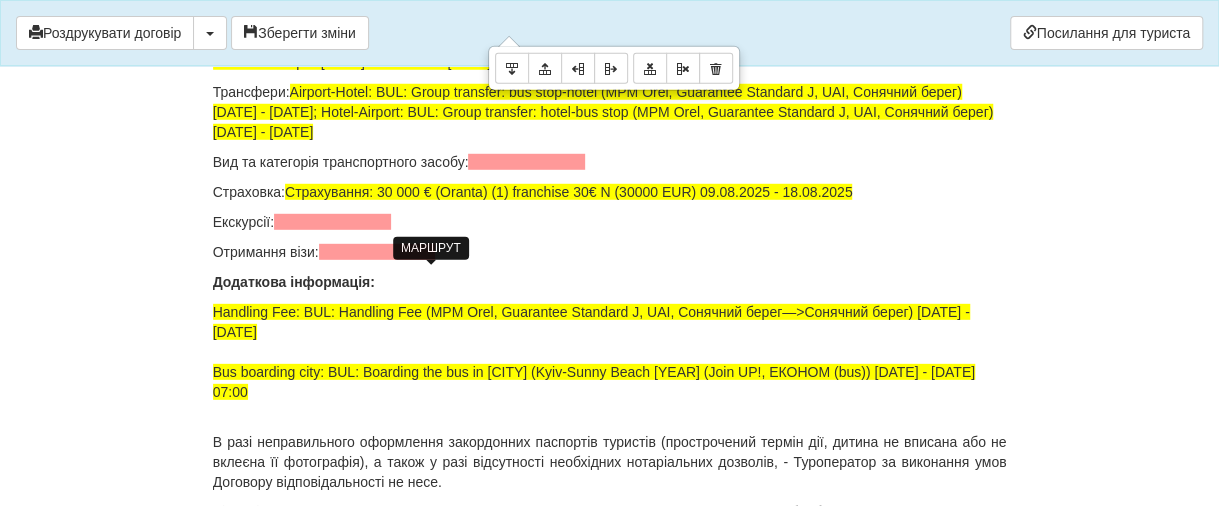 scroll, scrollTop: 13700, scrollLeft: 0, axis: vertical 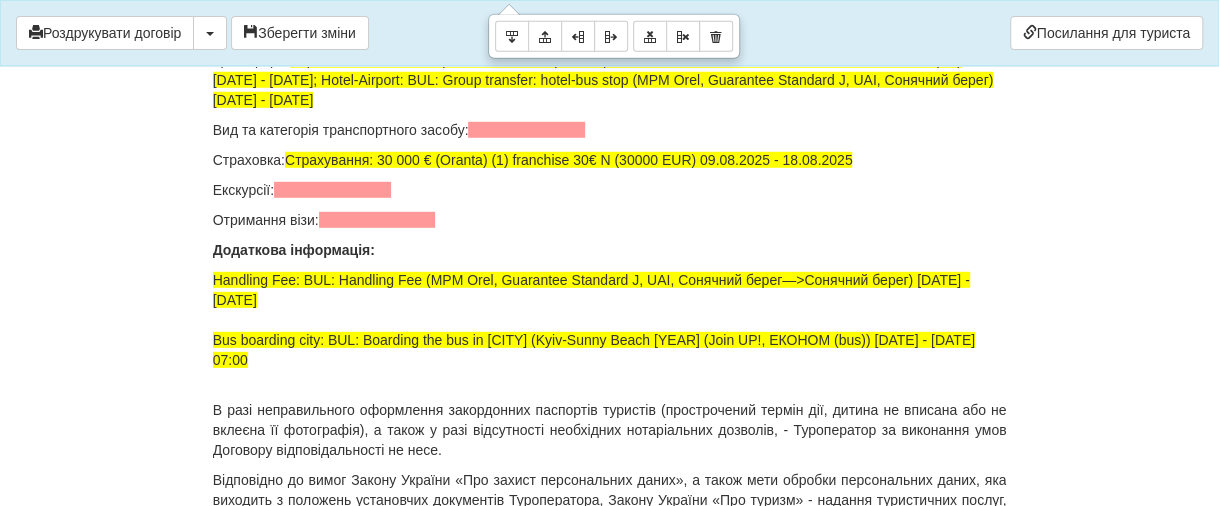 click at bounding box center (526, 130) 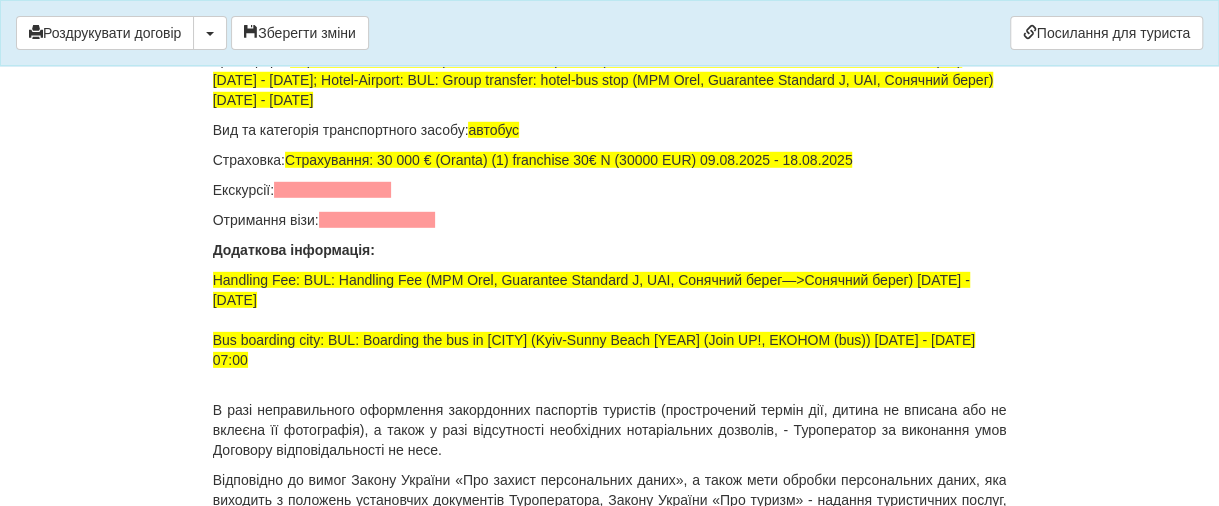scroll, scrollTop: 13800, scrollLeft: 0, axis: vertical 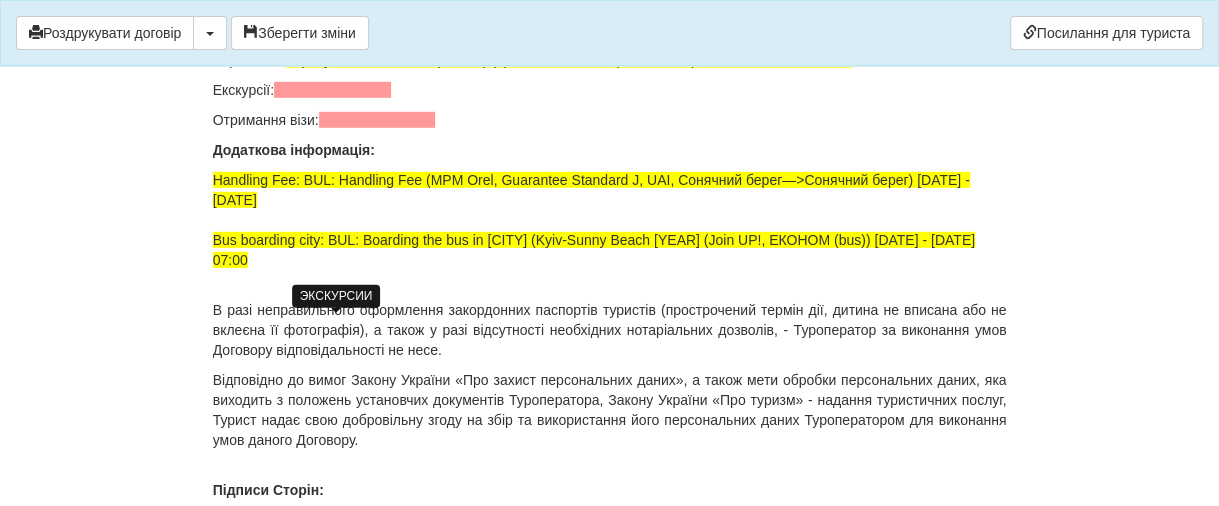 click at bounding box center [332, 90] 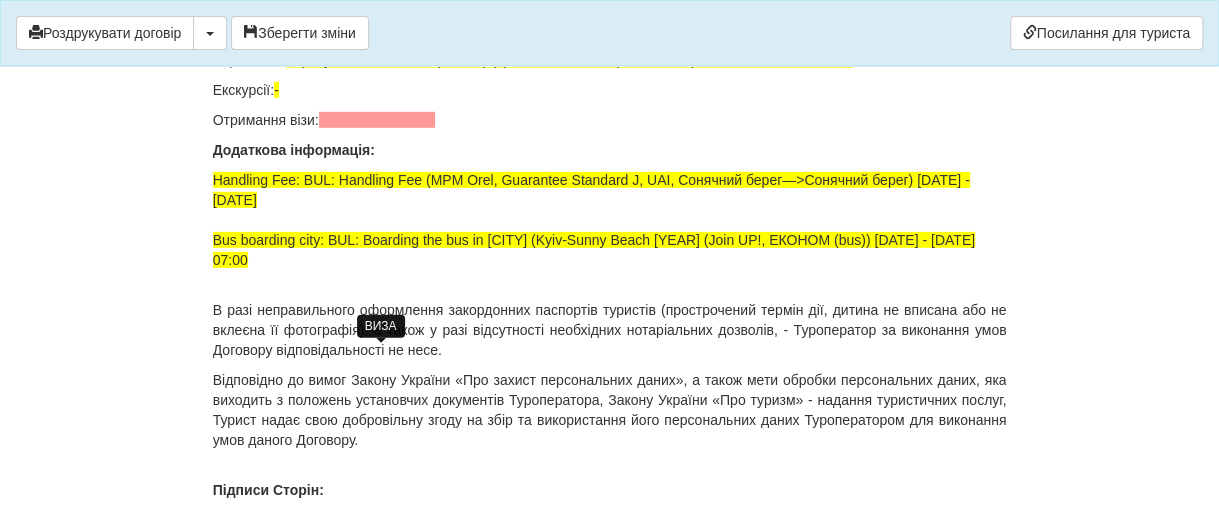 click at bounding box center (377, 120) 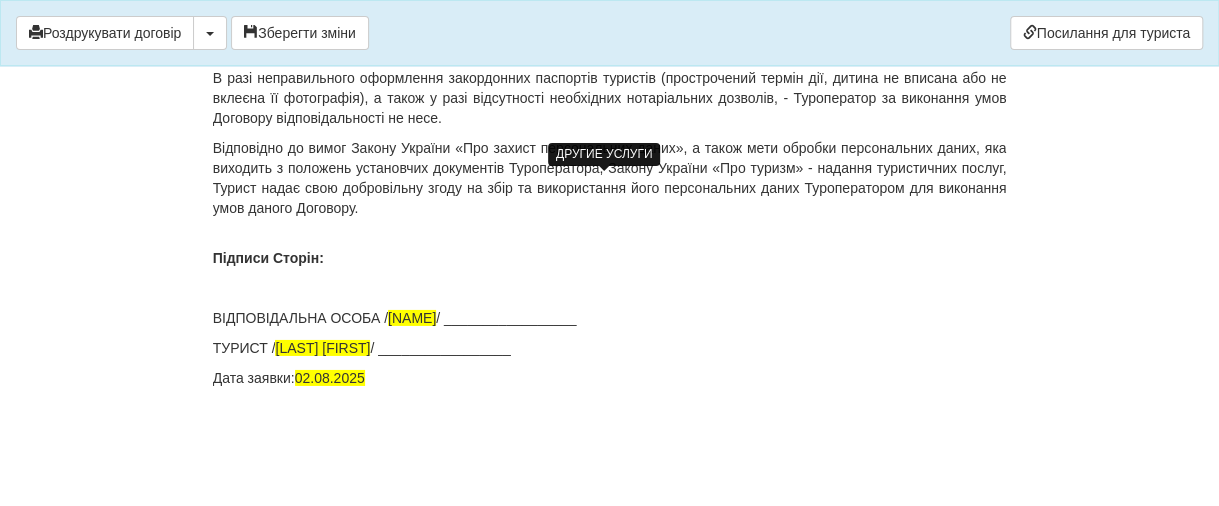 scroll, scrollTop: 14265, scrollLeft: 0, axis: vertical 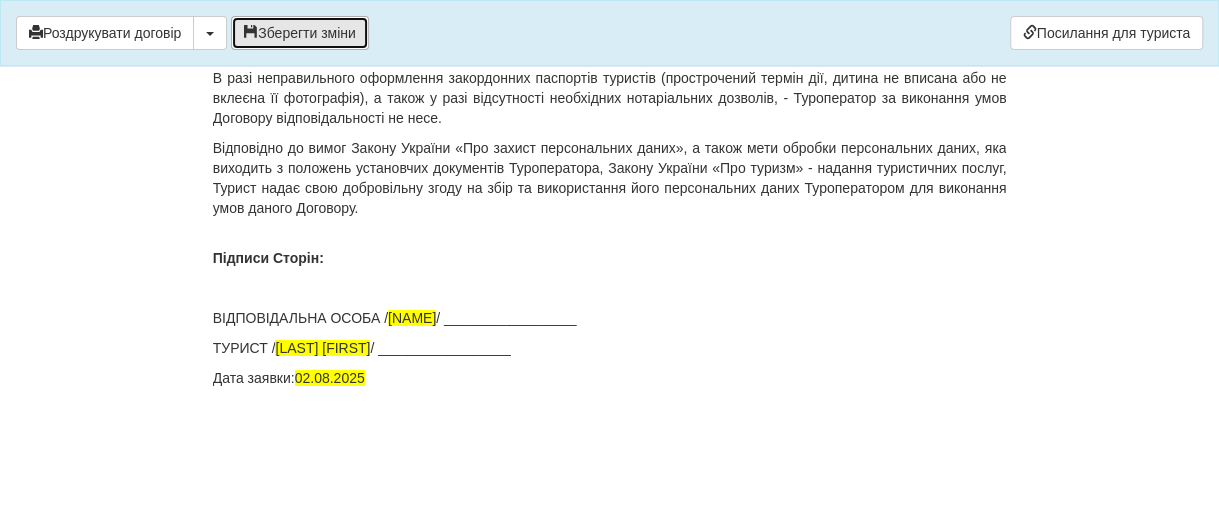 click on "Зберегти зміни" at bounding box center [300, 33] 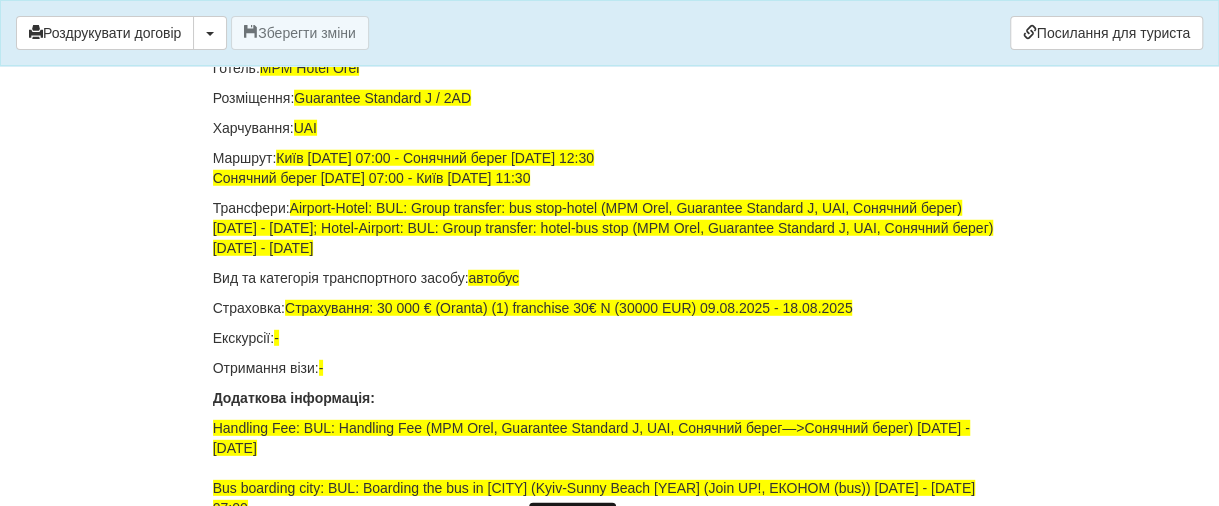 scroll, scrollTop: 13365, scrollLeft: 0, axis: vertical 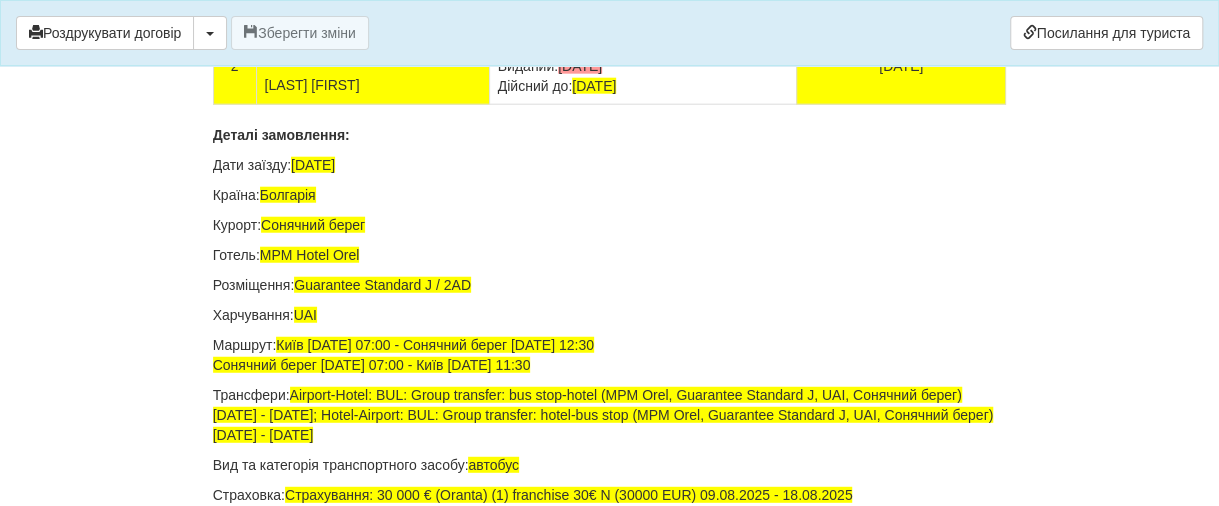 click at bounding box center [658, -12] 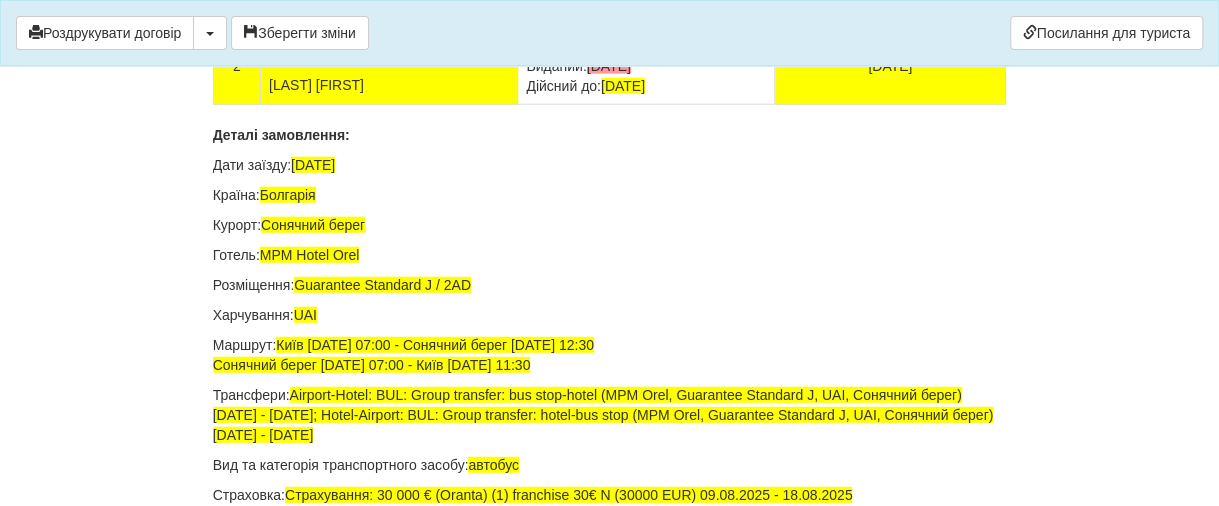 click on "Номер:  GL349968
Виданий: 21/02/2025
Дійсний до:  21.02.2035" at bounding box center (646, -12) 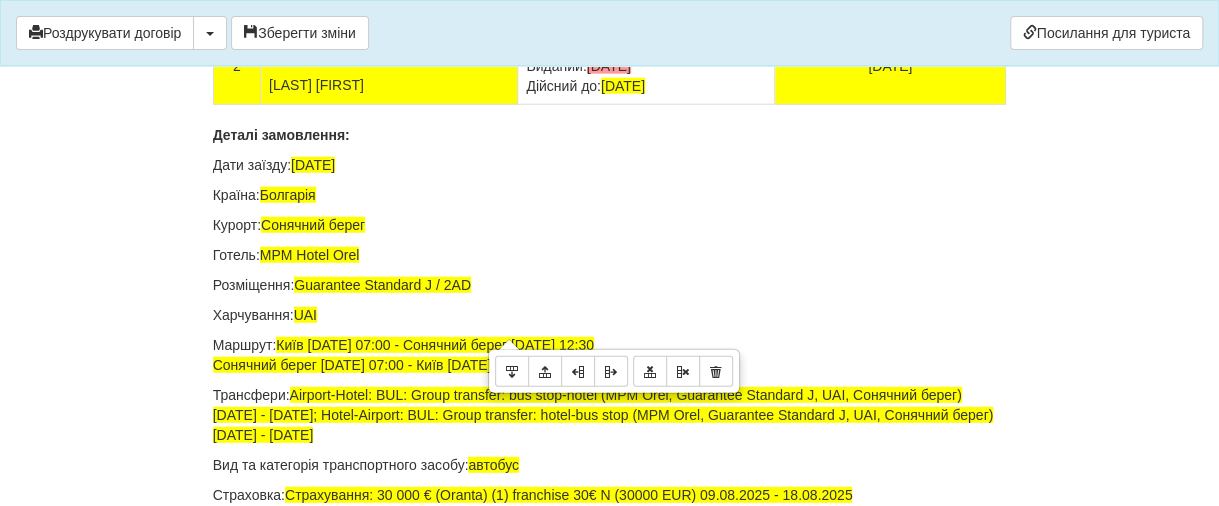 click on "Номер:  FL735904
Виданий:       12/02/2018
Дійсний до:  12.02.2028" at bounding box center [646, 66] 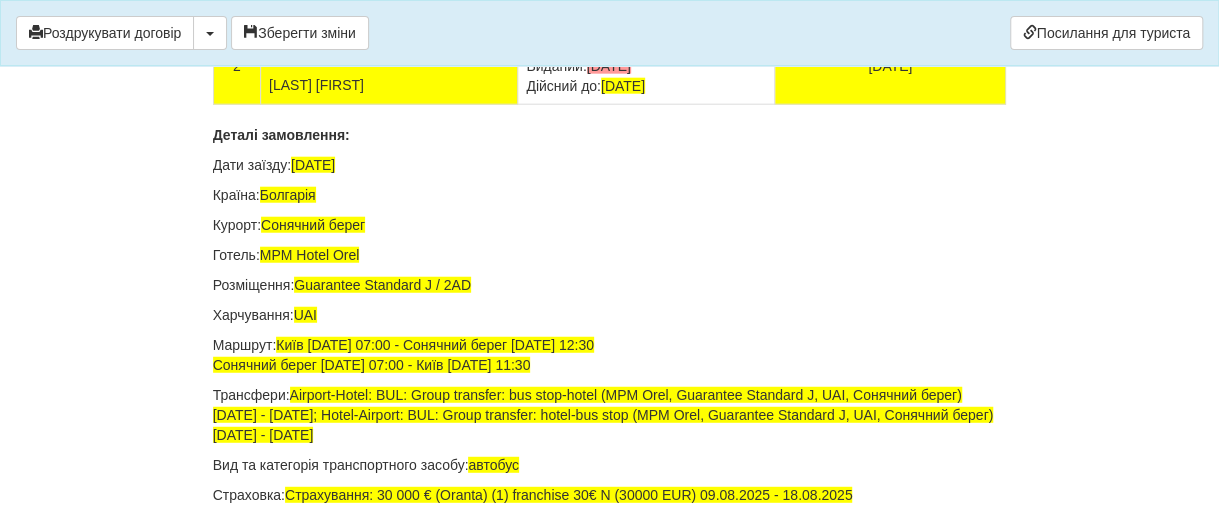 click on "12/02/2018" at bounding box center [609, 66] 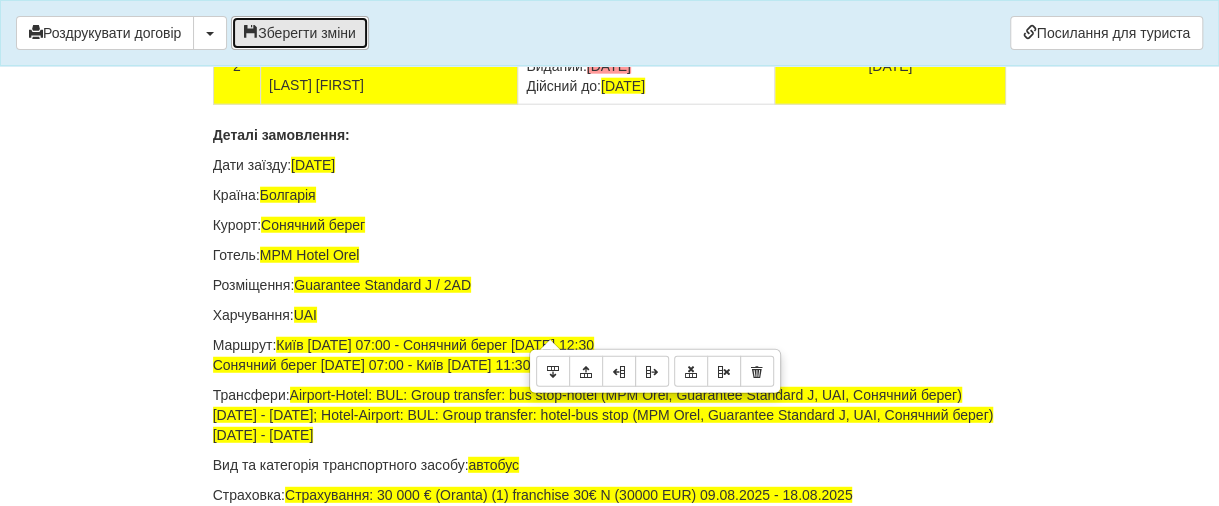 click on "Зберегти зміни" at bounding box center [300, 33] 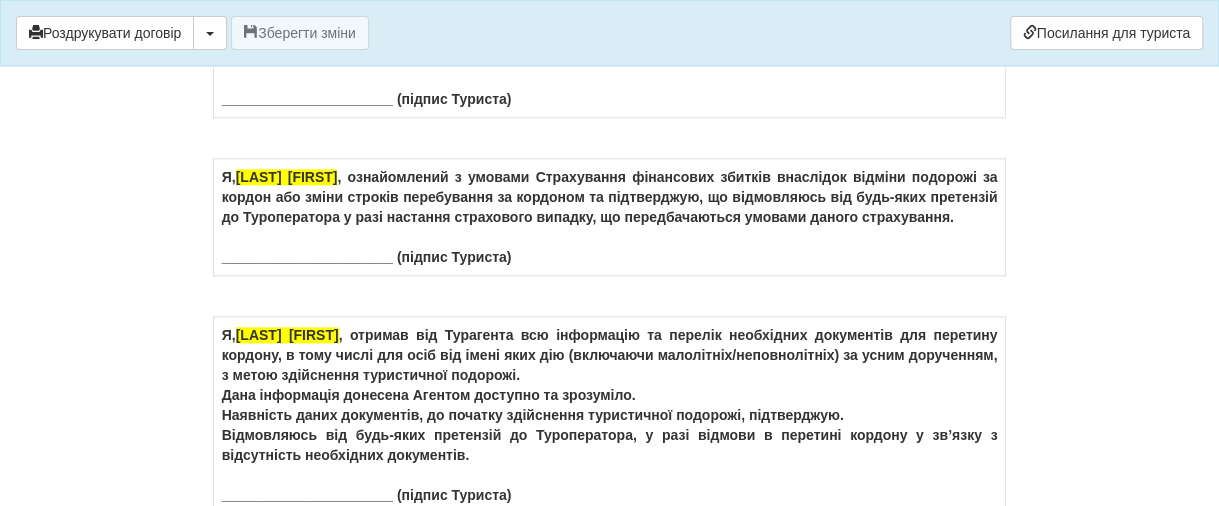 scroll, scrollTop: 11865, scrollLeft: 0, axis: vertical 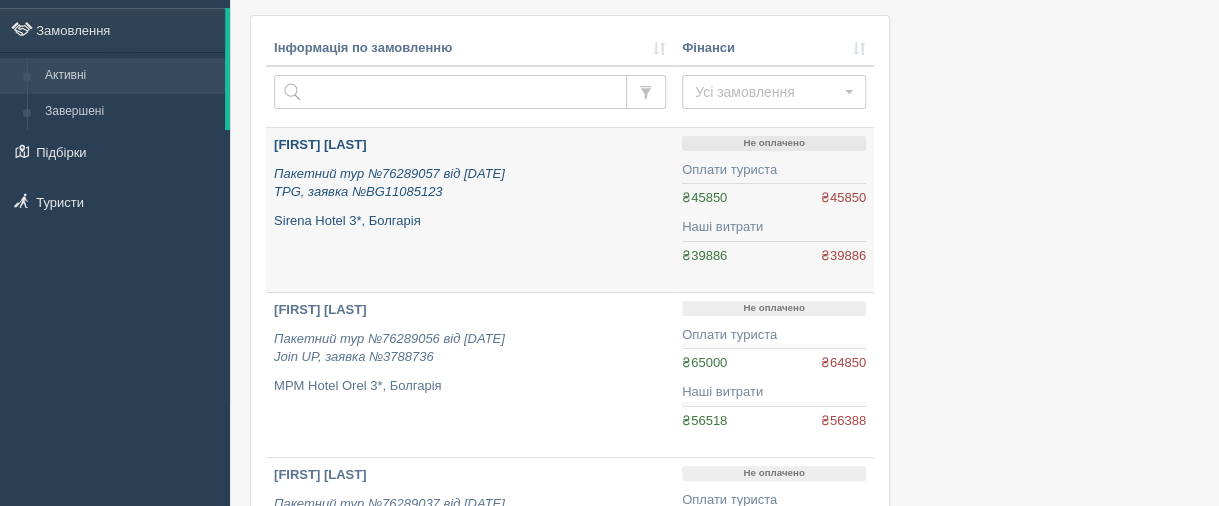 click on "[FIRST] [LAST]" at bounding box center [320, 144] 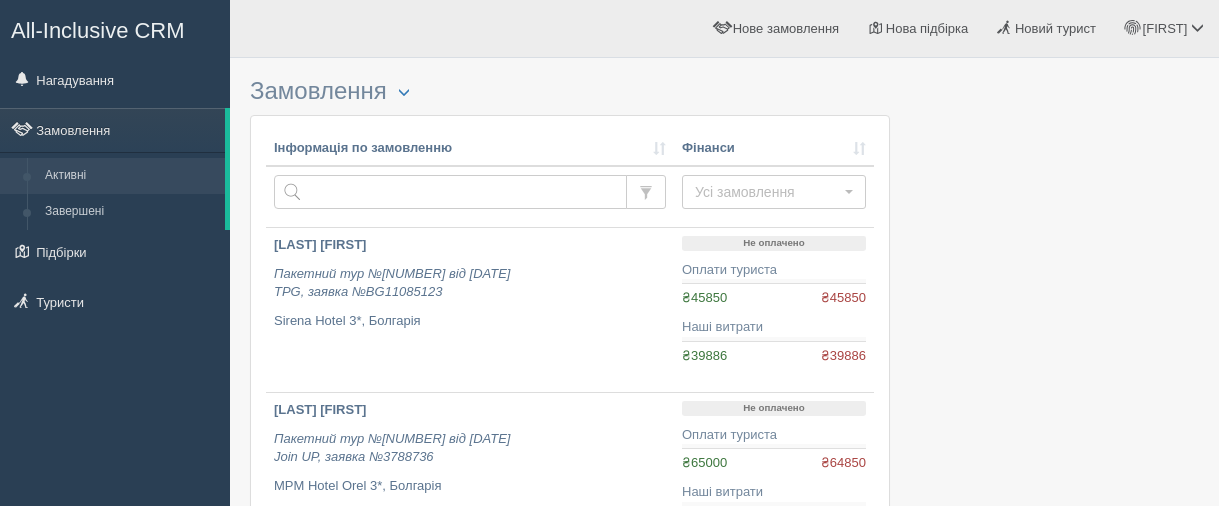scroll, scrollTop: 0, scrollLeft: 0, axis: both 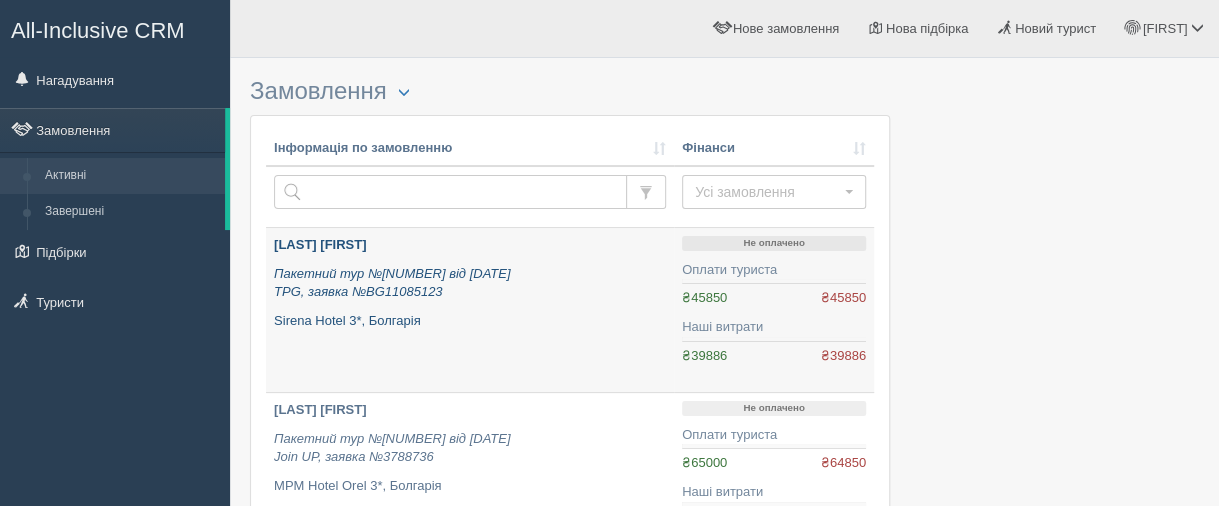click on "[LAST] [FIRST]" at bounding box center (320, 244) 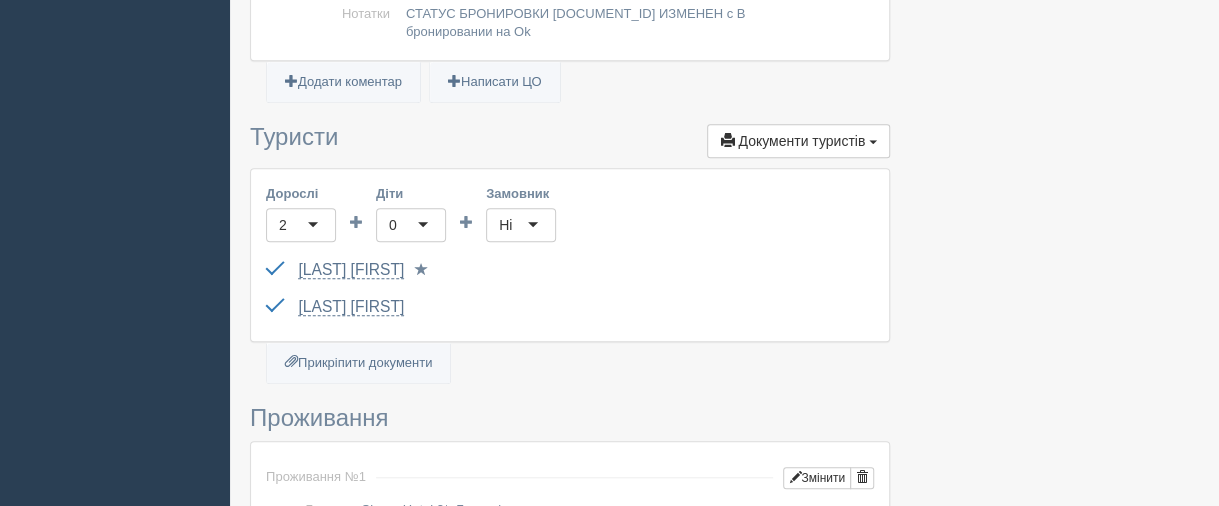 scroll, scrollTop: 600, scrollLeft: 0, axis: vertical 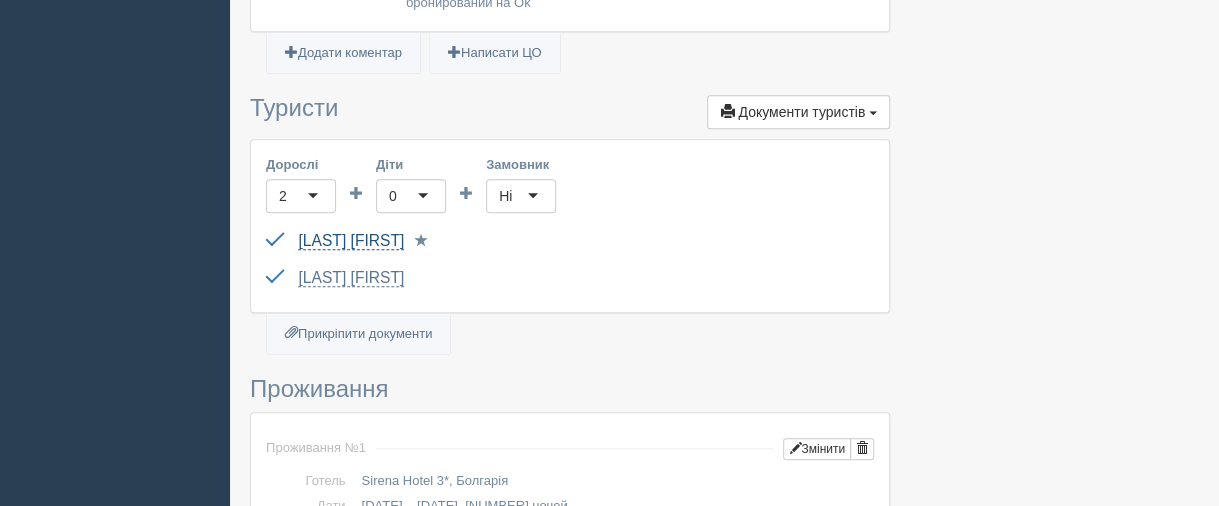 click on "[LAST] [FIRST]" at bounding box center (351, 241) 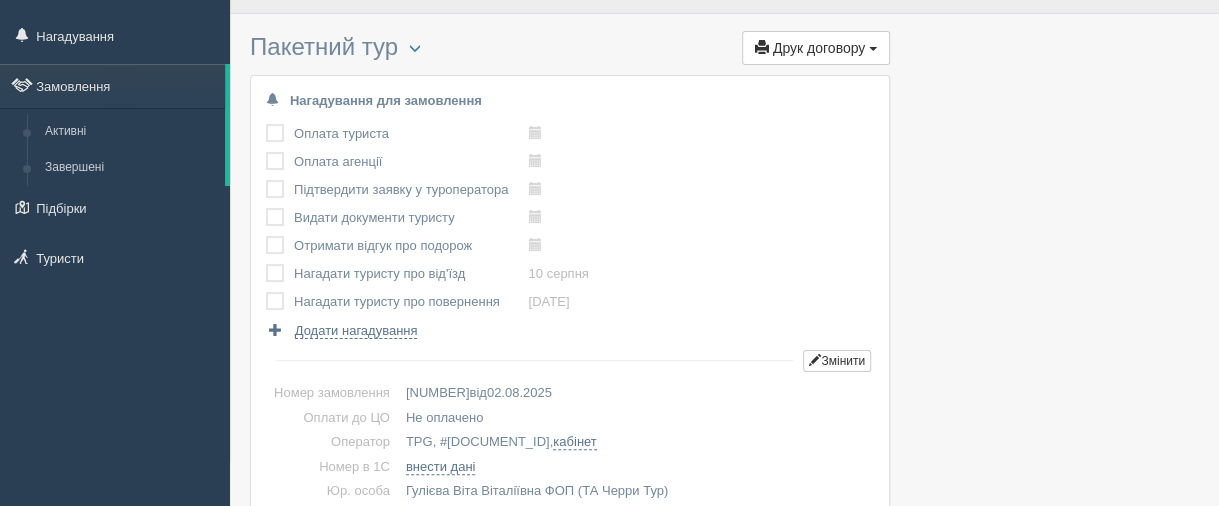 scroll, scrollTop: 0, scrollLeft: 0, axis: both 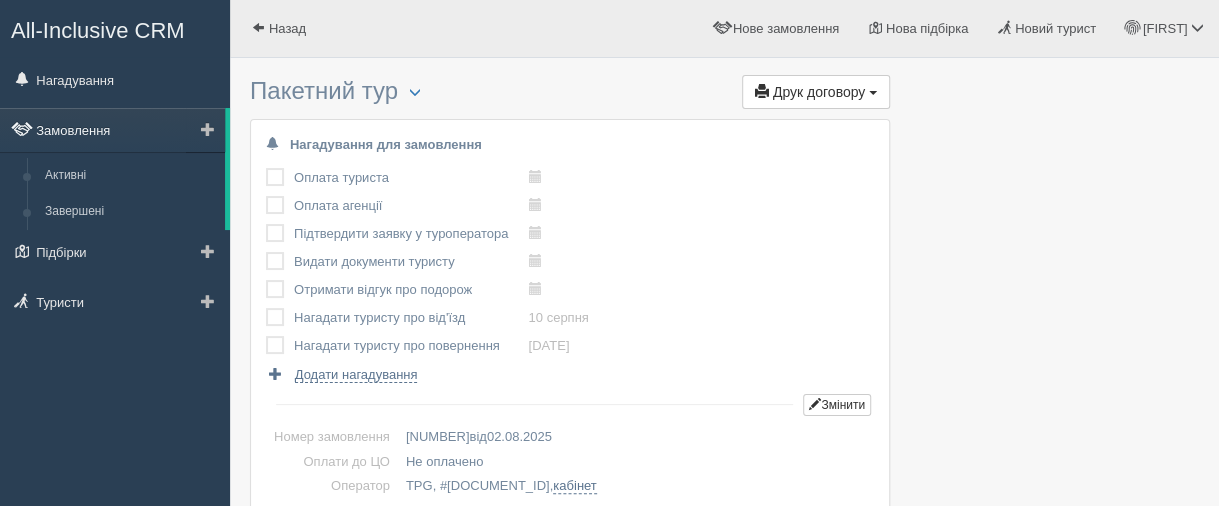 click on "Замовлення" at bounding box center (112, 130) 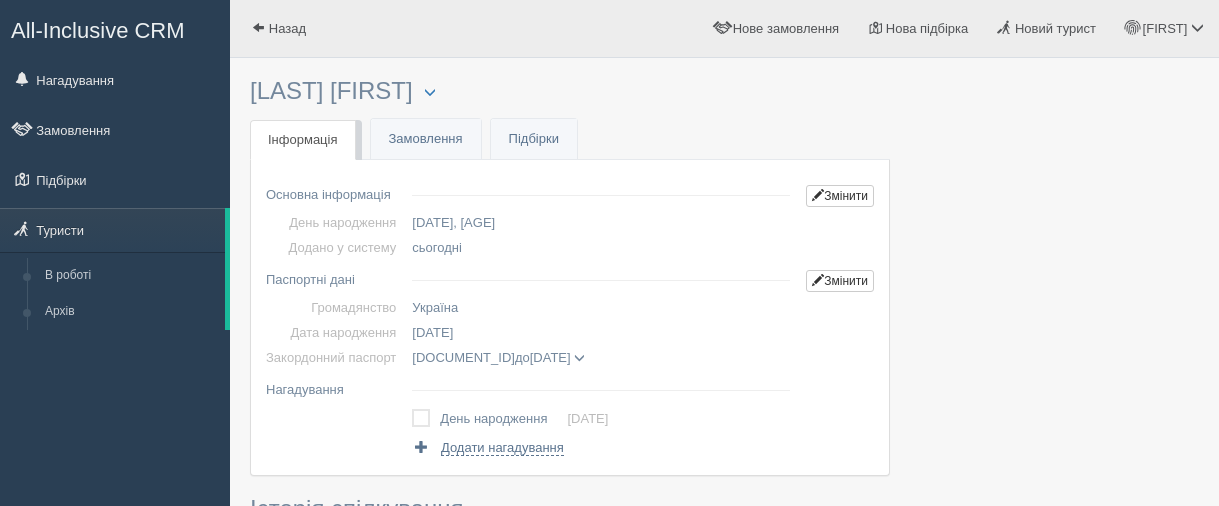 scroll, scrollTop: 0, scrollLeft: 0, axis: both 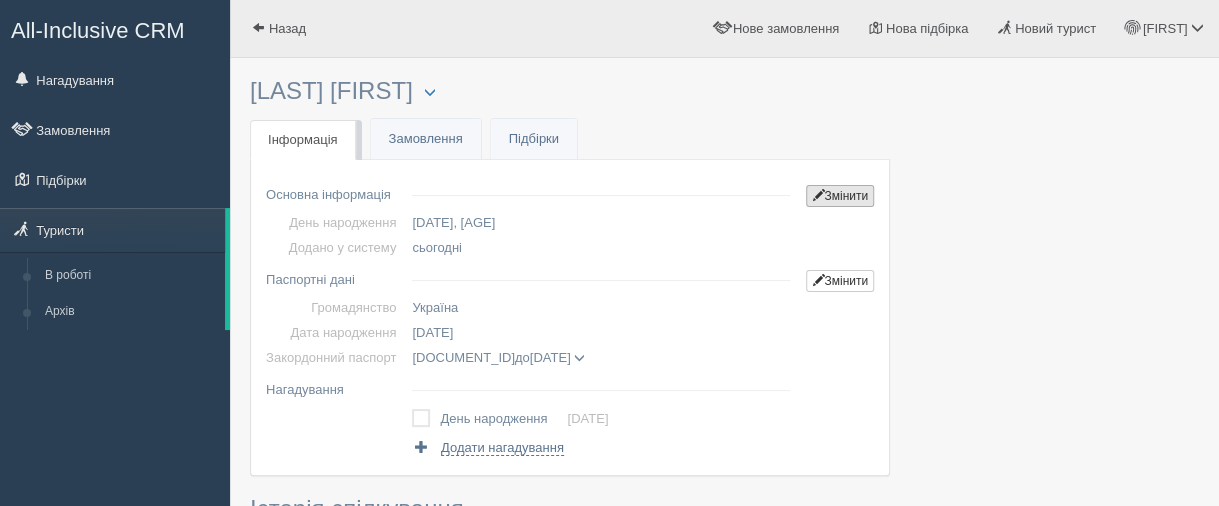 click on "Змінити" at bounding box center [840, 196] 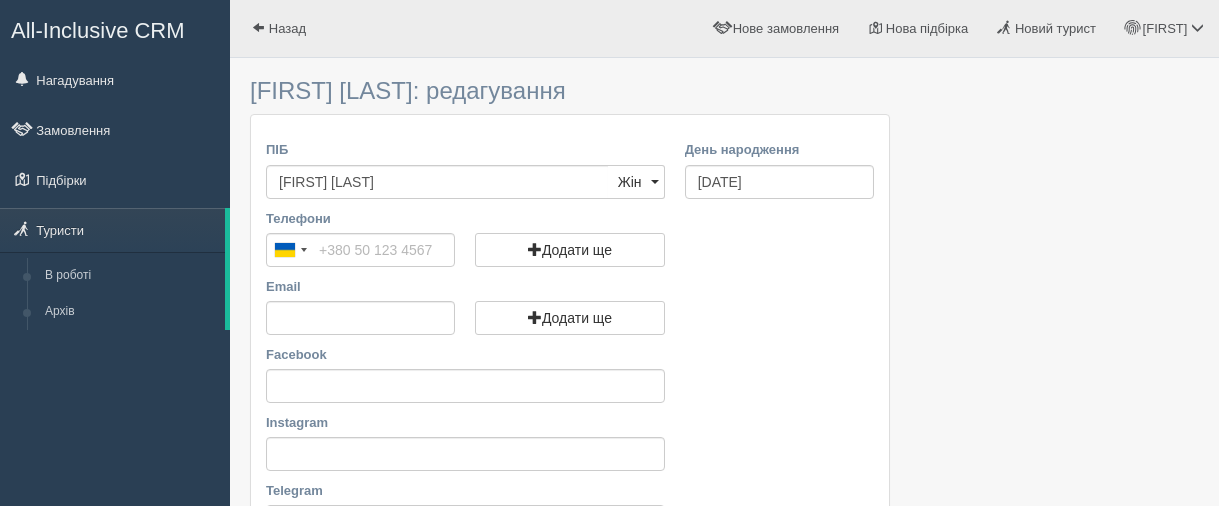 scroll, scrollTop: 0, scrollLeft: 0, axis: both 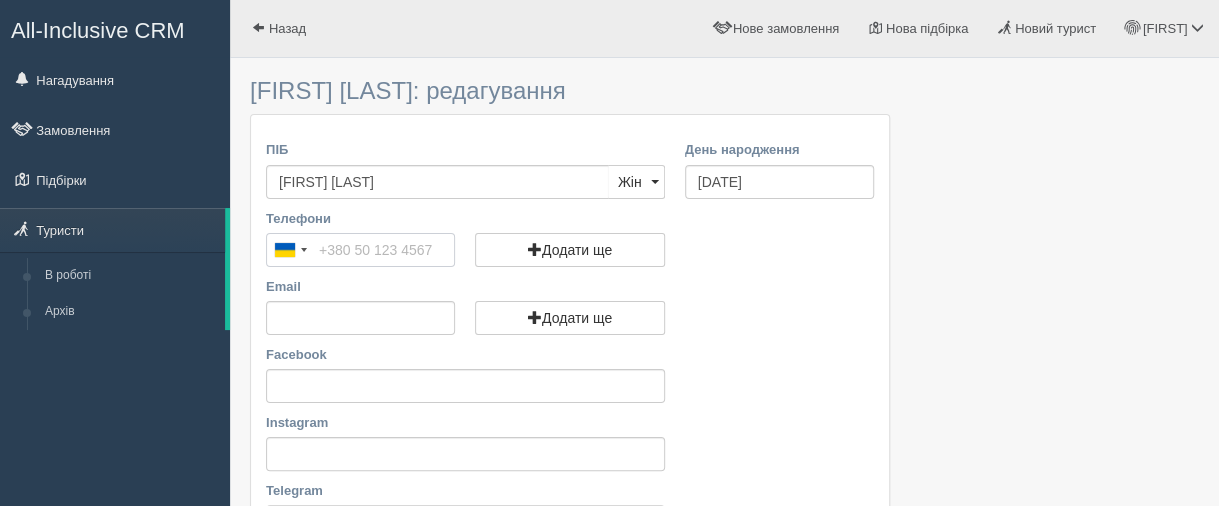 click on "Телефони" at bounding box center [360, 250] 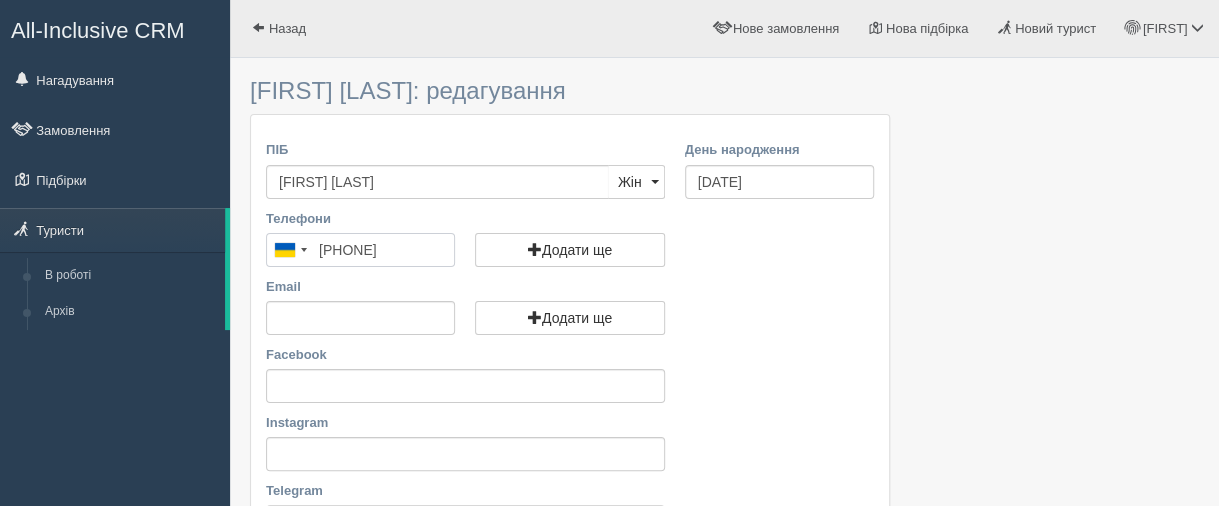 type on "[PHONE]" 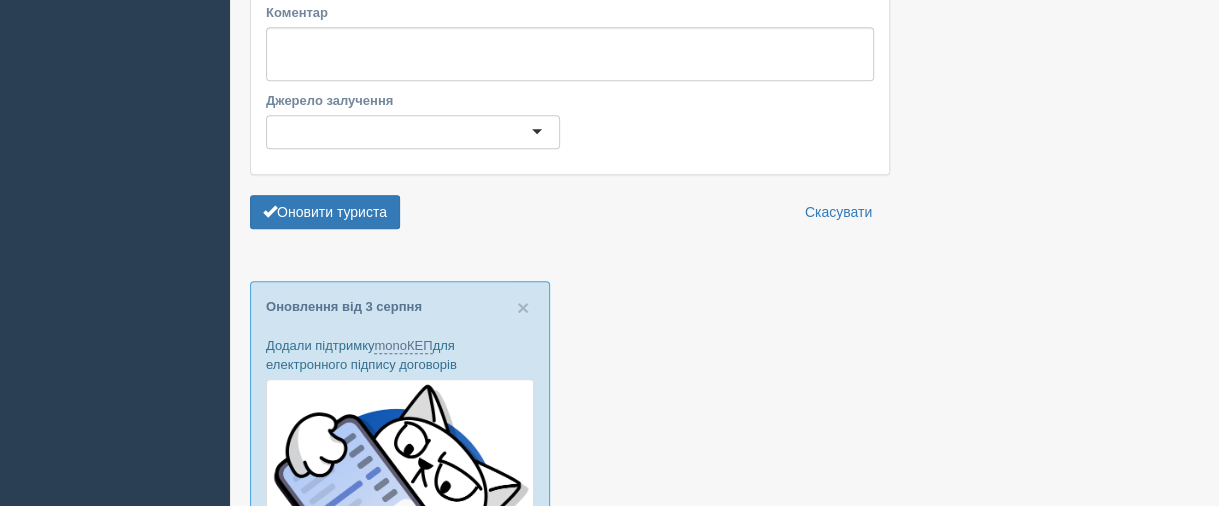 scroll, scrollTop: 700, scrollLeft: 0, axis: vertical 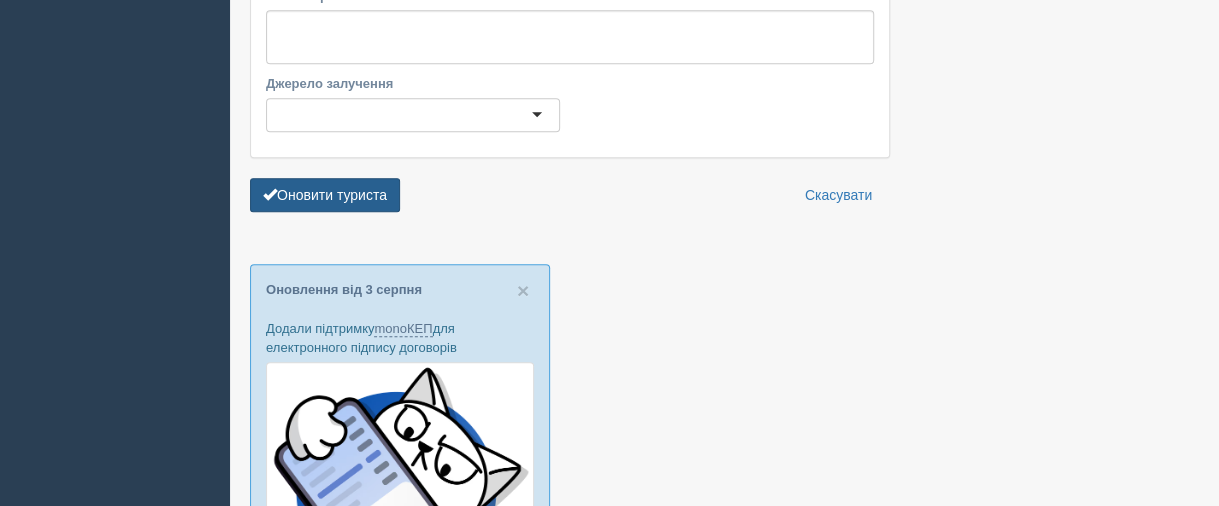 click on "Оновити туриста" at bounding box center (325, 195) 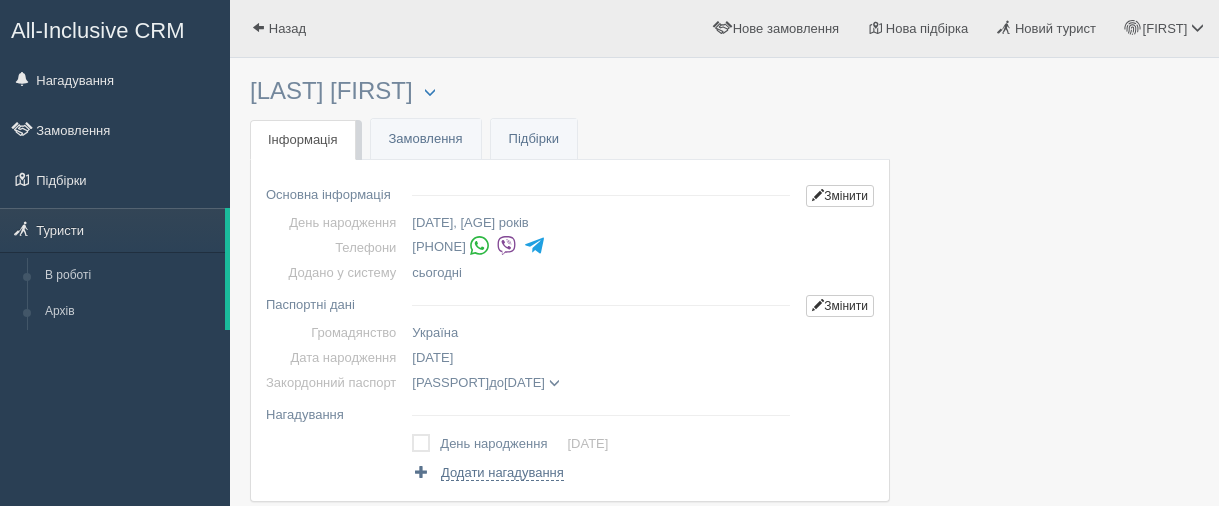 scroll, scrollTop: 0, scrollLeft: 0, axis: both 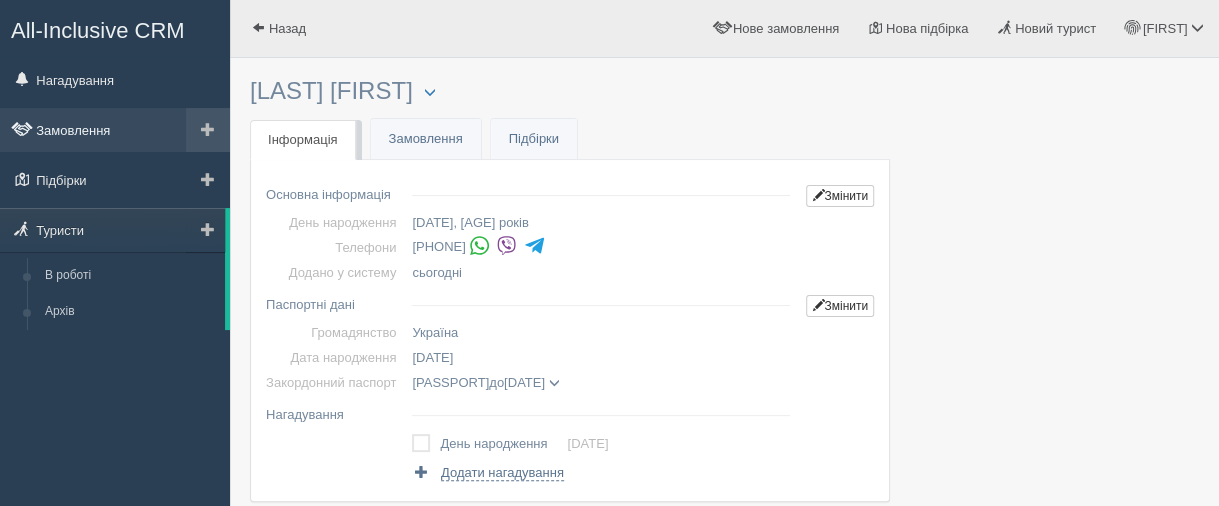 click on "Замовлення" at bounding box center (115, 130) 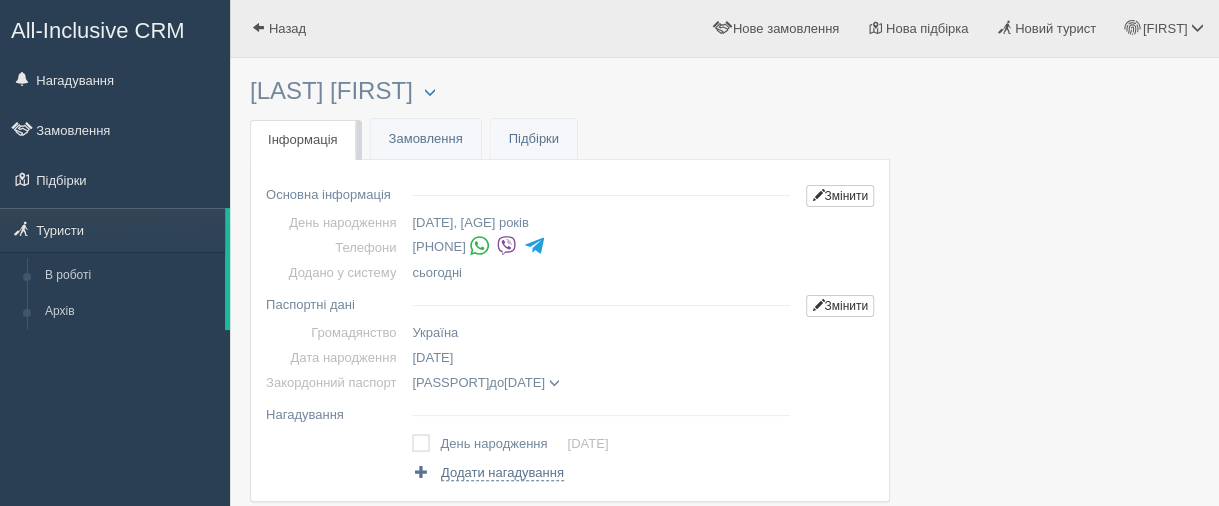 scroll, scrollTop: 102, scrollLeft: 0, axis: vertical 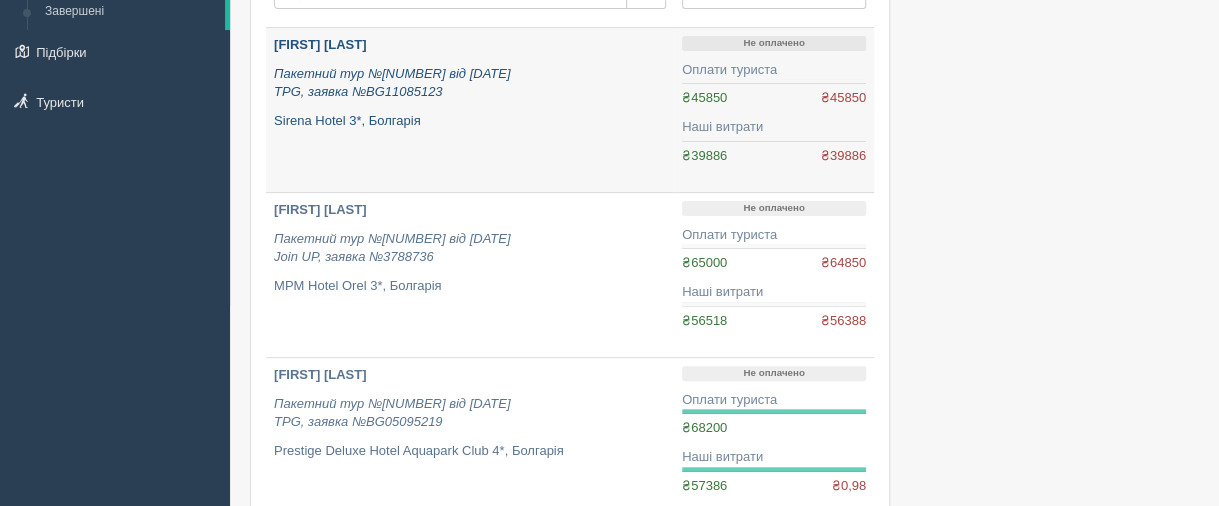 click on "[FIRST] [LAST]
Пакетний тур №[NUMBER] від [DATE]
[BRAND], заявка №[NUMBER]
[BRAND] 3*, [COUNTRY]" at bounding box center [470, 110] 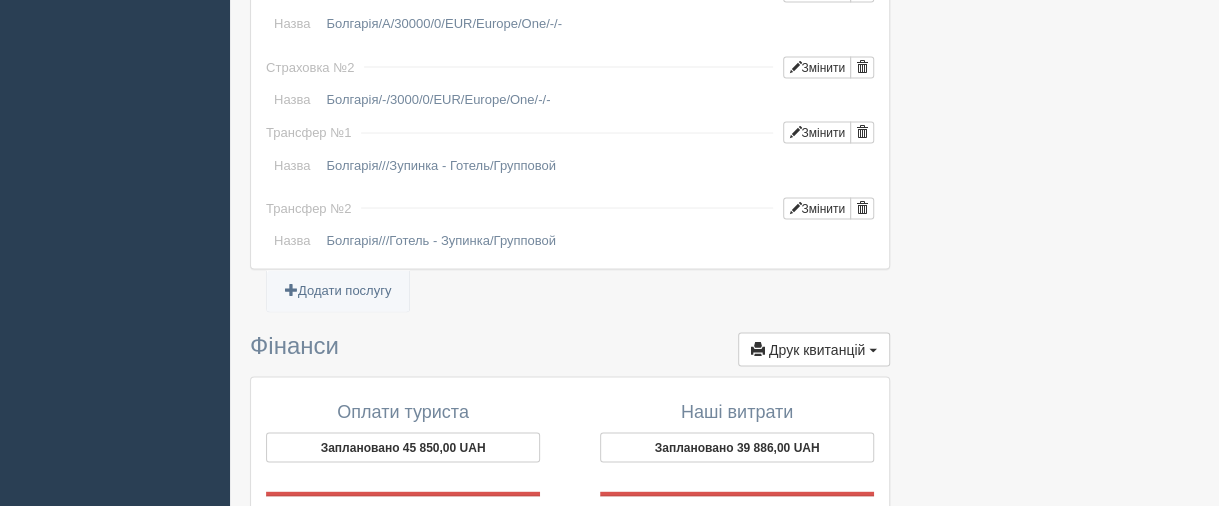 scroll, scrollTop: 2000, scrollLeft: 0, axis: vertical 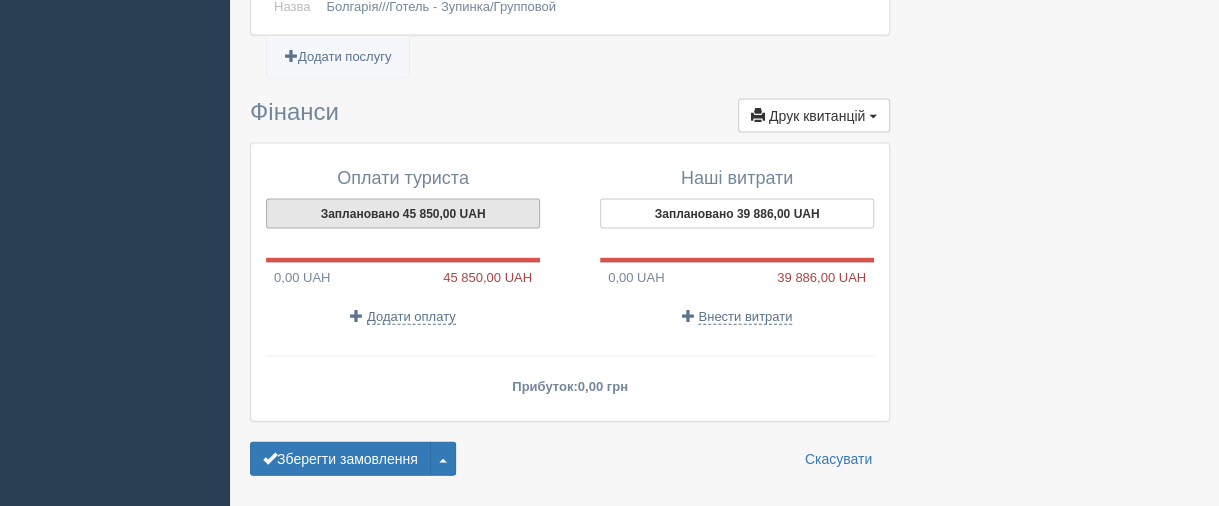 click on "Заплановано 45 850,00 UAH" at bounding box center (403, 214) 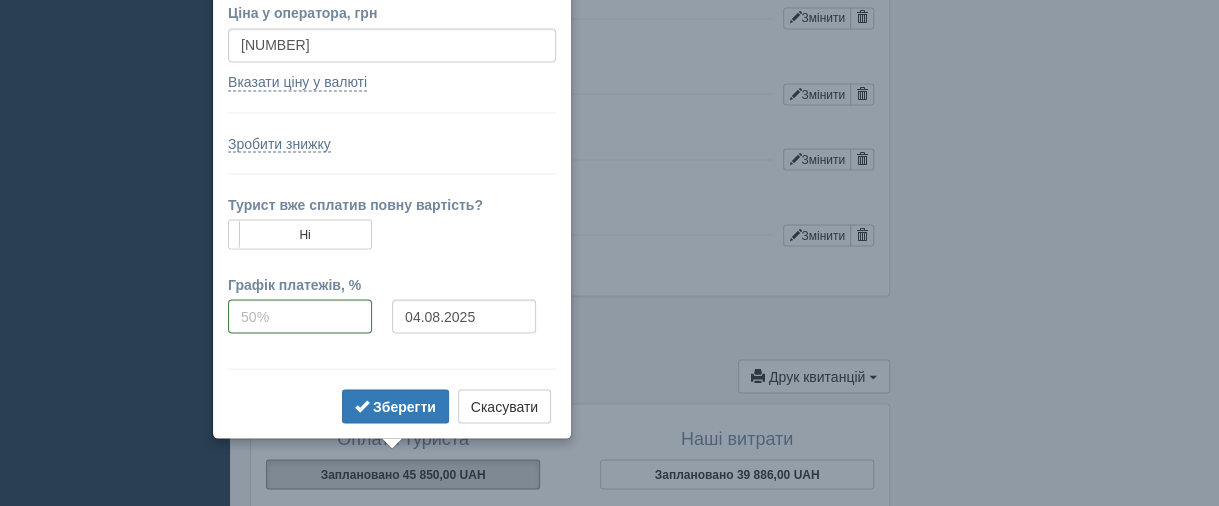 scroll, scrollTop: 1699, scrollLeft: 0, axis: vertical 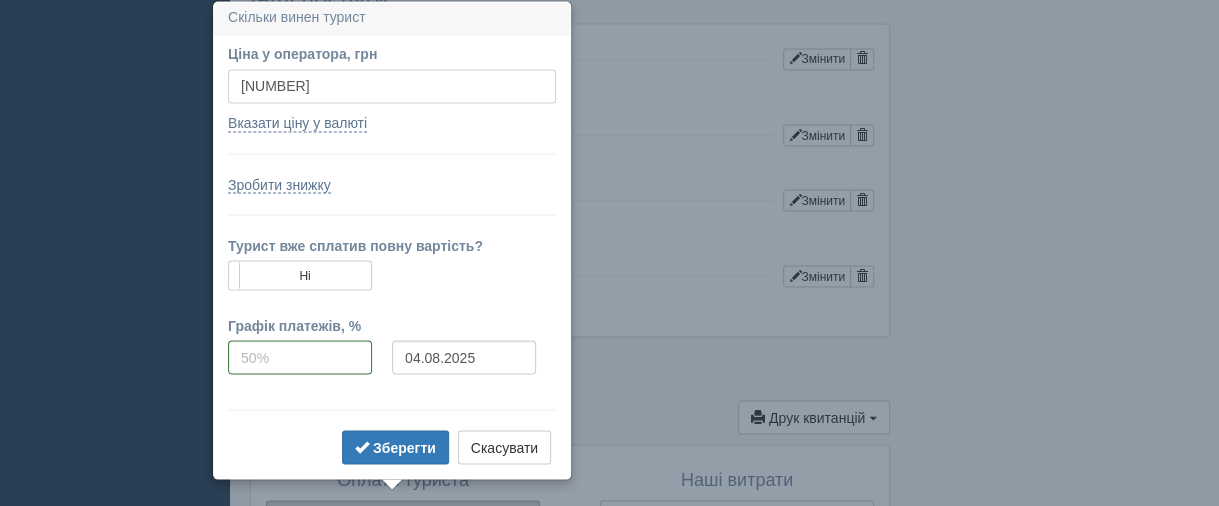 click on "45850" at bounding box center [392, 86] 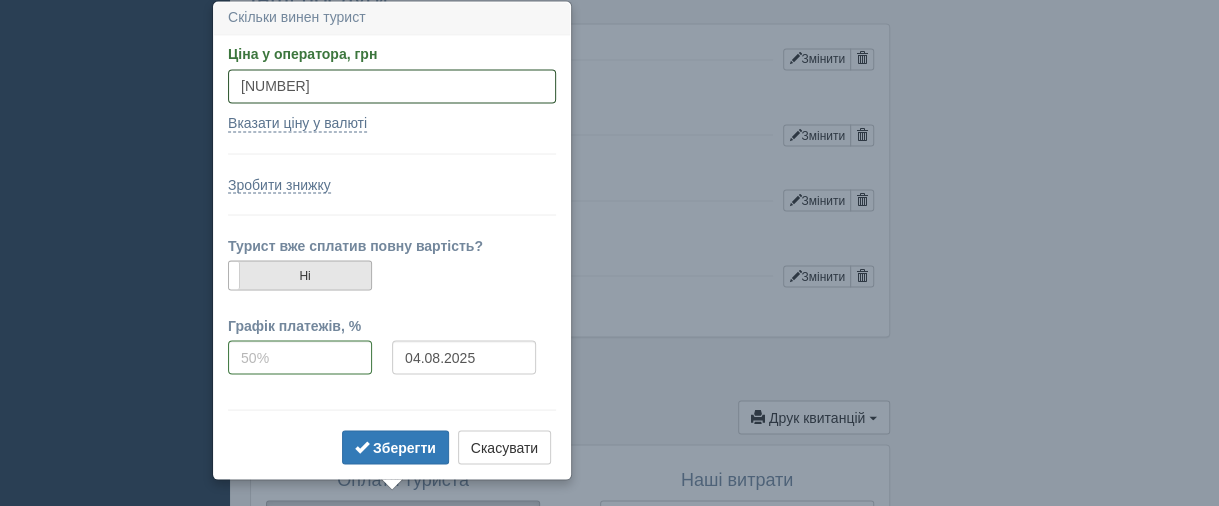 type on "46400" 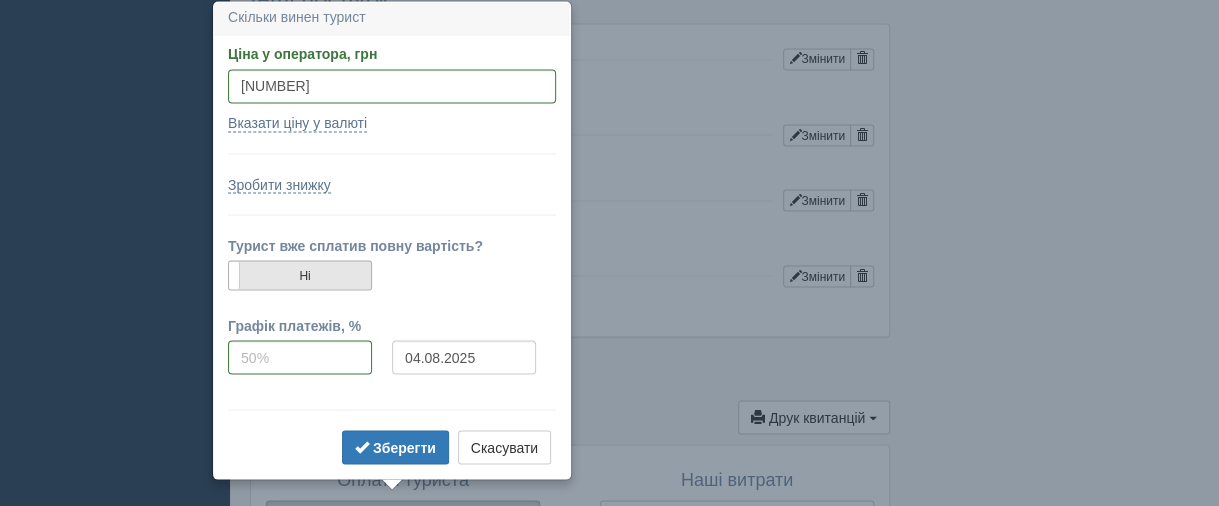 click on "Ні" at bounding box center (300, 275) 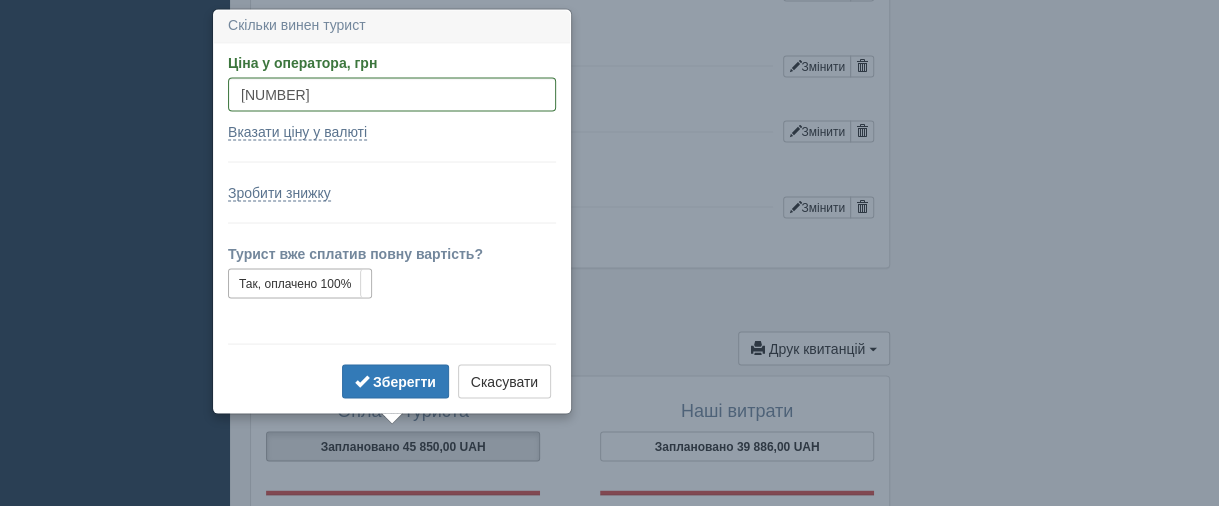 scroll, scrollTop: 1776, scrollLeft: 0, axis: vertical 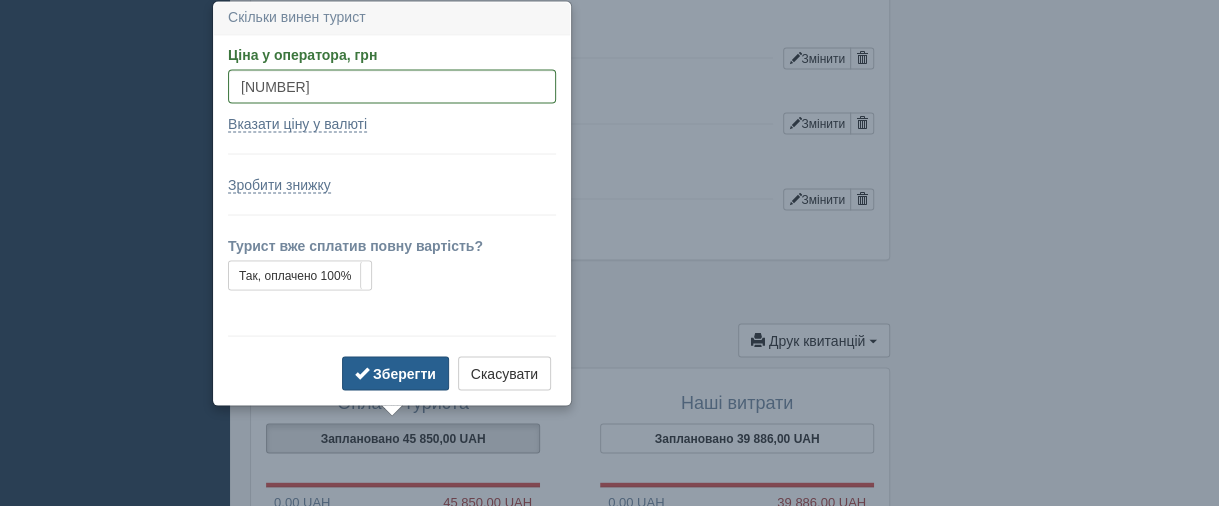 click on "Зберегти" at bounding box center (395, 373) 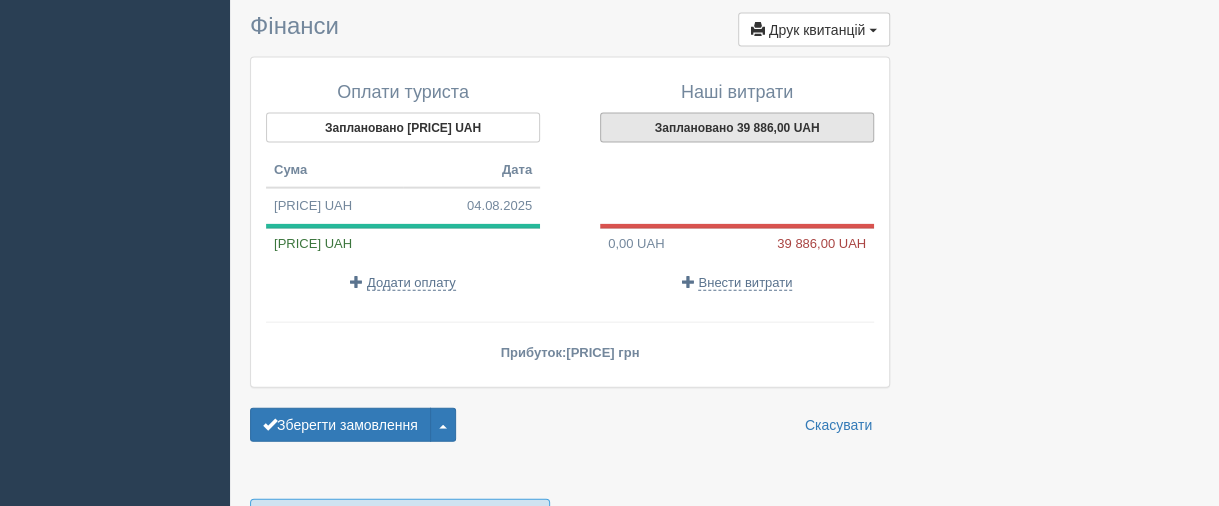 scroll, scrollTop: 2276, scrollLeft: 0, axis: vertical 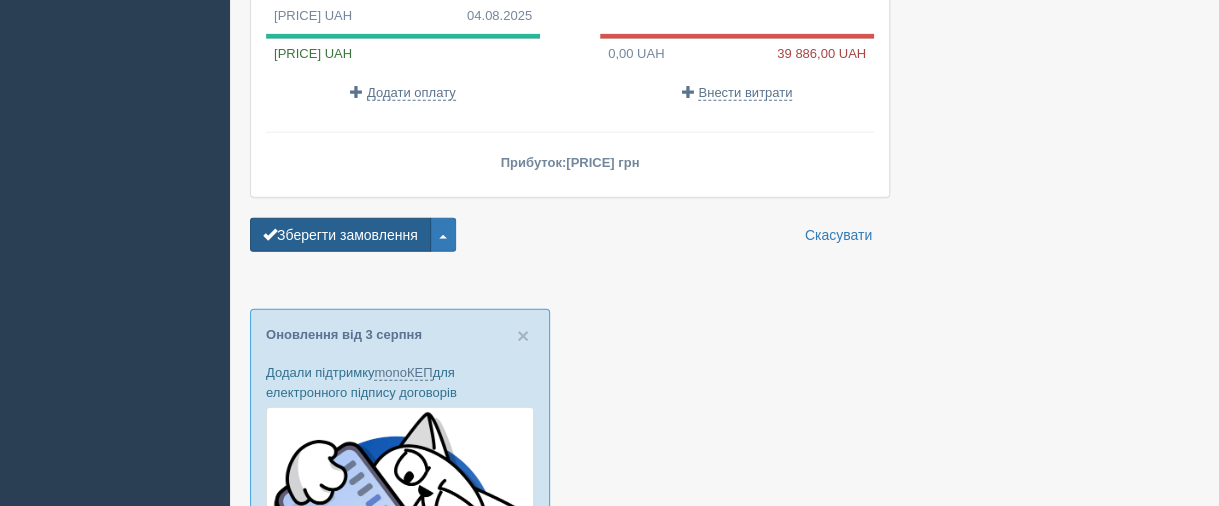 click on "Зберегти замовлення" at bounding box center (340, 235) 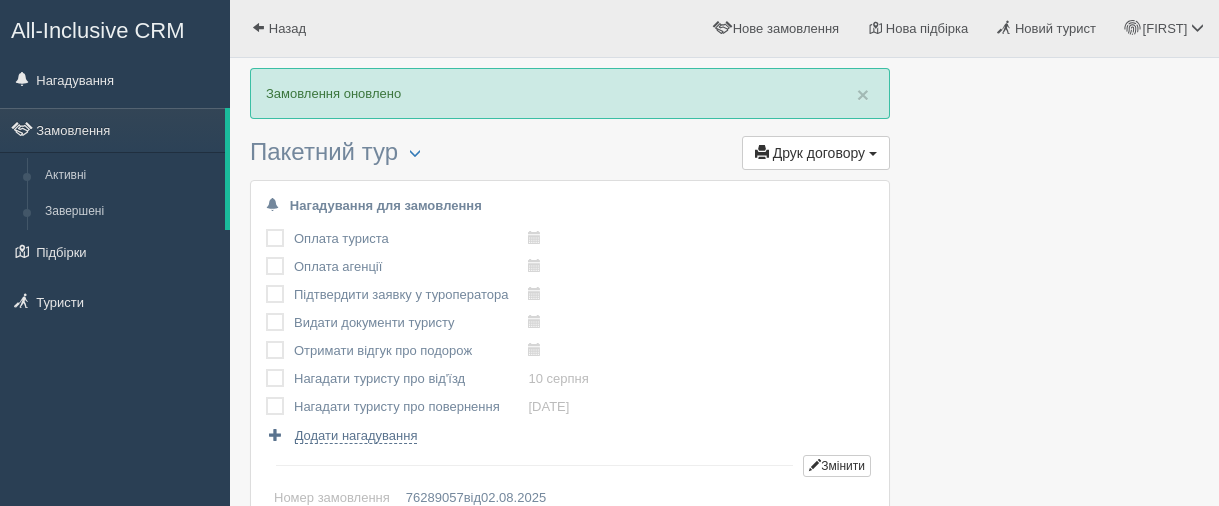 scroll, scrollTop: 0, scrollLeft: 0, axis: both 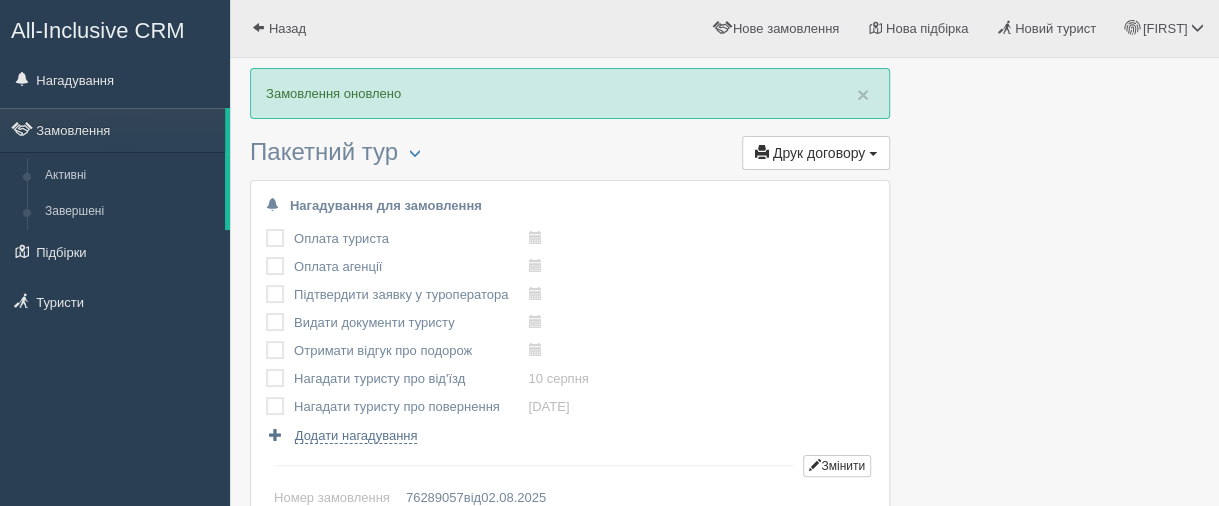 click at bounding box center (724, 2018) 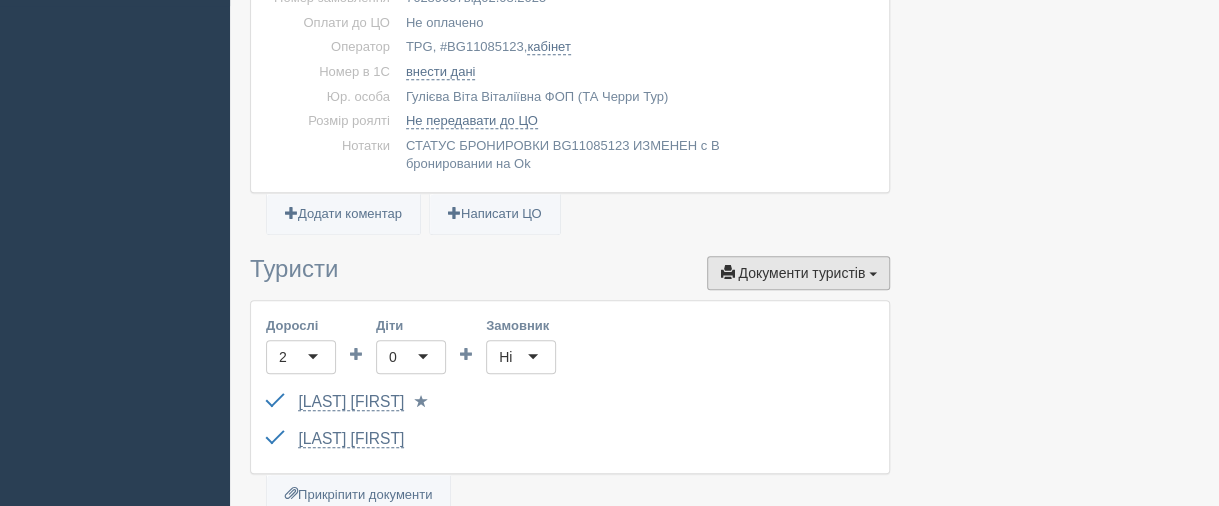 click on "Документи туристів" at bounding box center [801, 273] 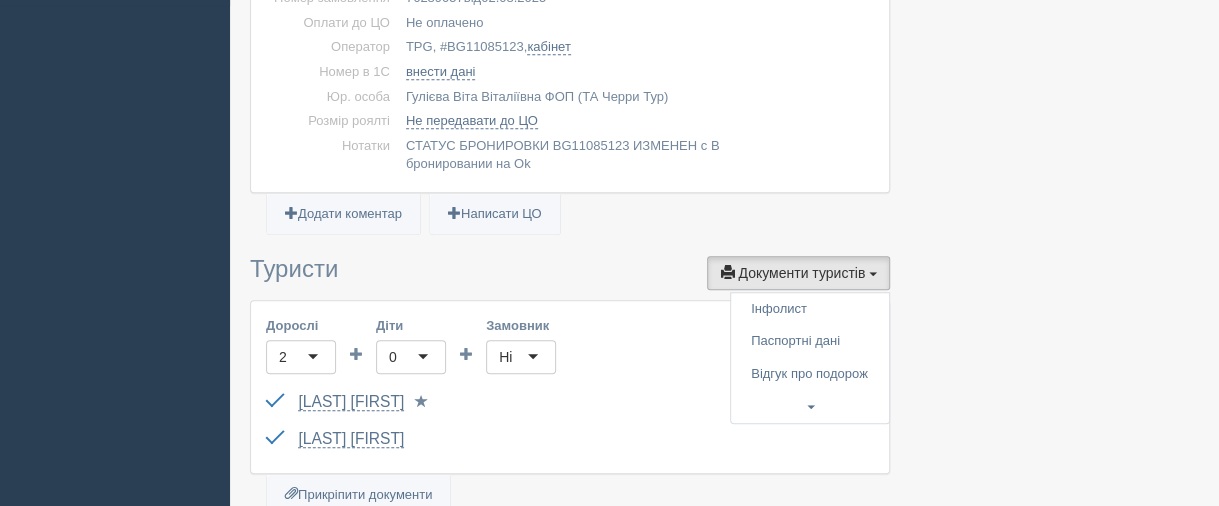 click at bounding box center (724, 1518) 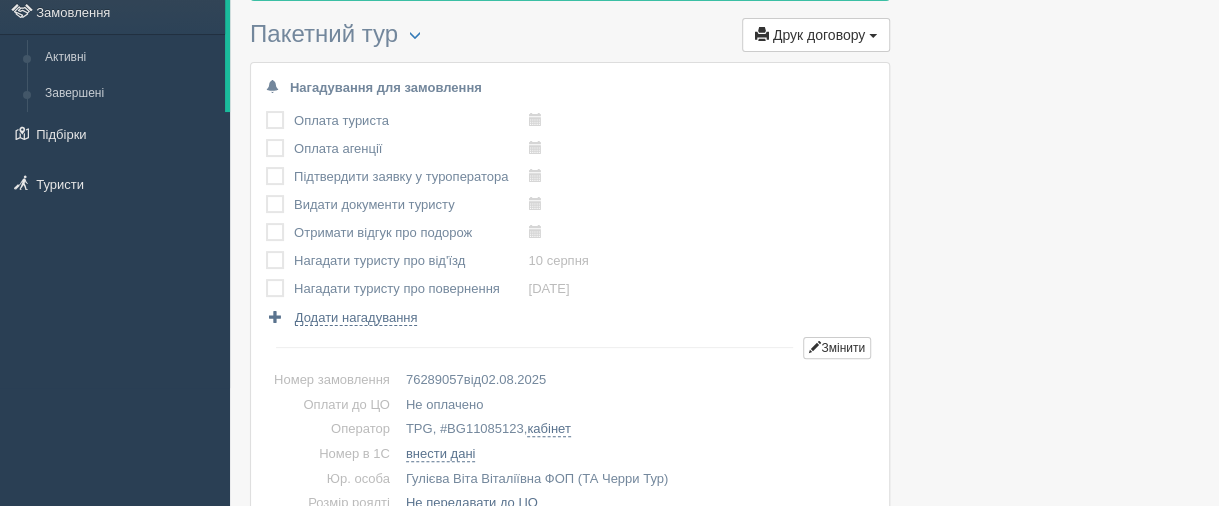 scroll, scrollTop: 100, scrollLeft: 0, axis: vertical 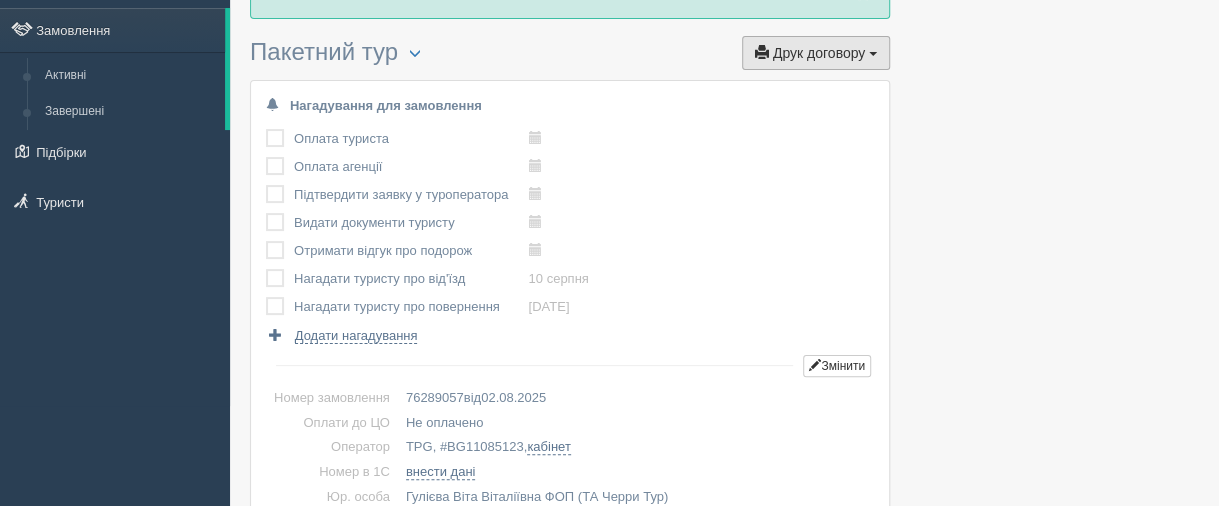 click on "Друк договору" at bounding box center [819, 53] 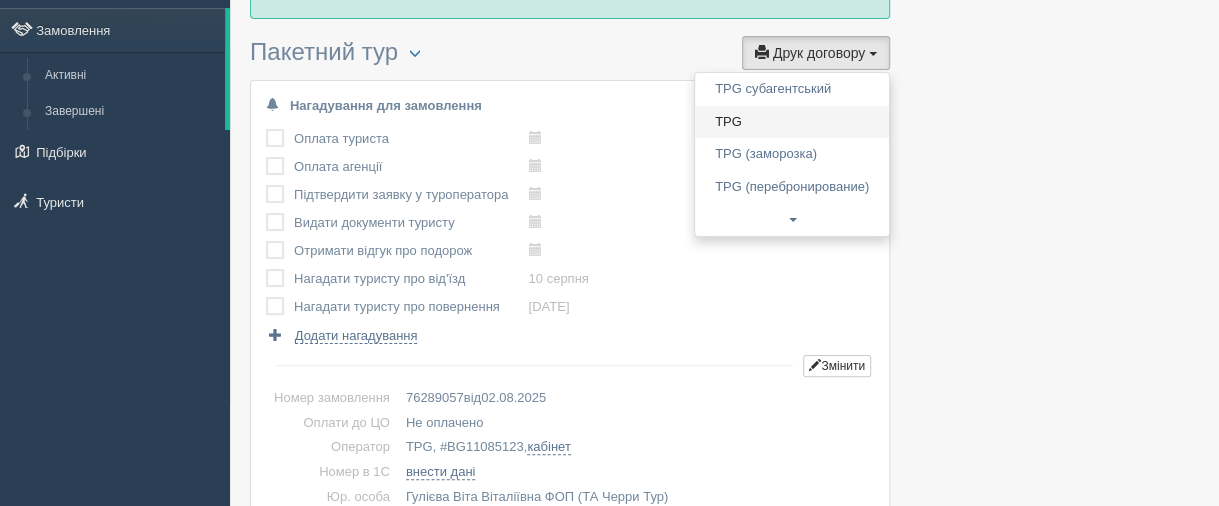 click on "TPG" at bounding box center (792, 122) 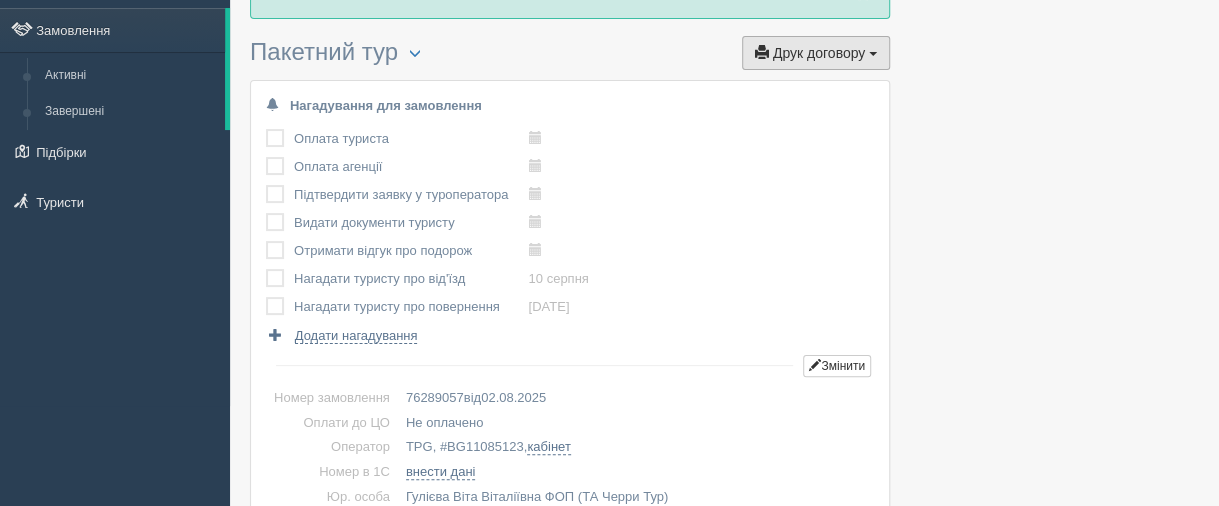 scroll, scrollTop: 0, scrollLeft: 0, axis: both 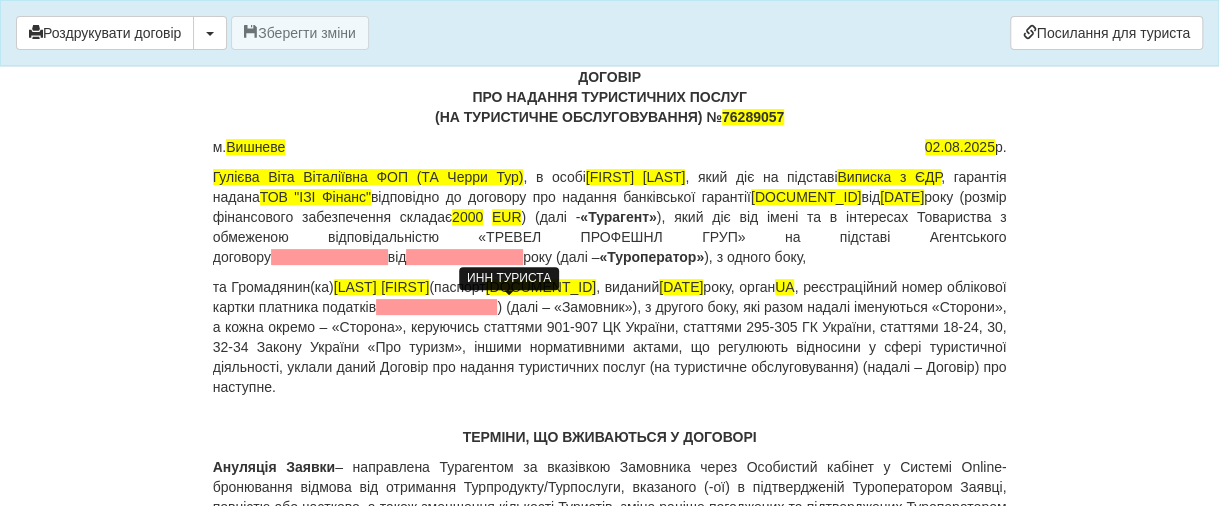 click at bounding box center (436, 307) 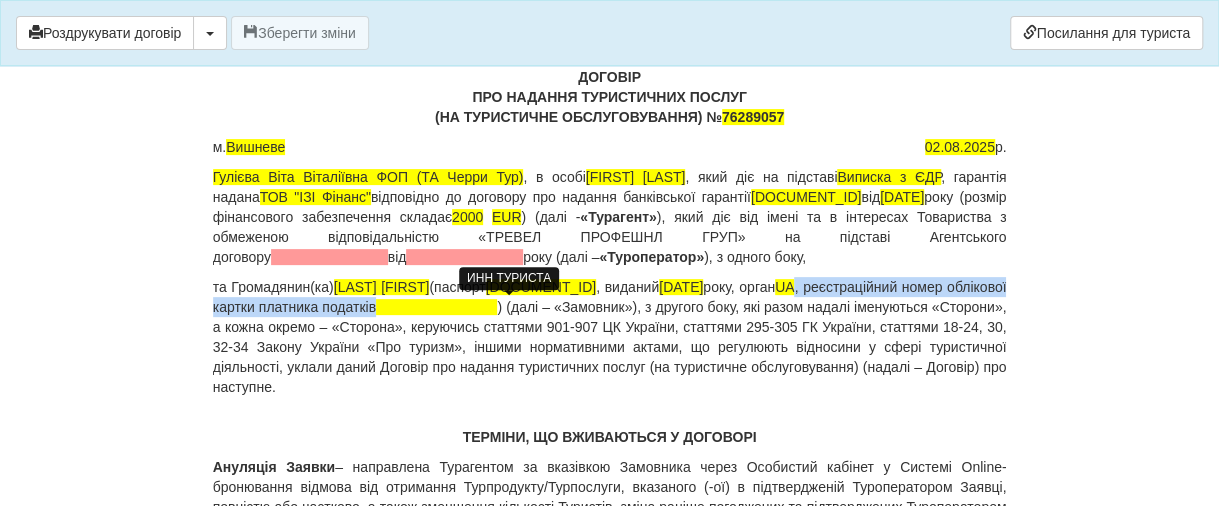 type 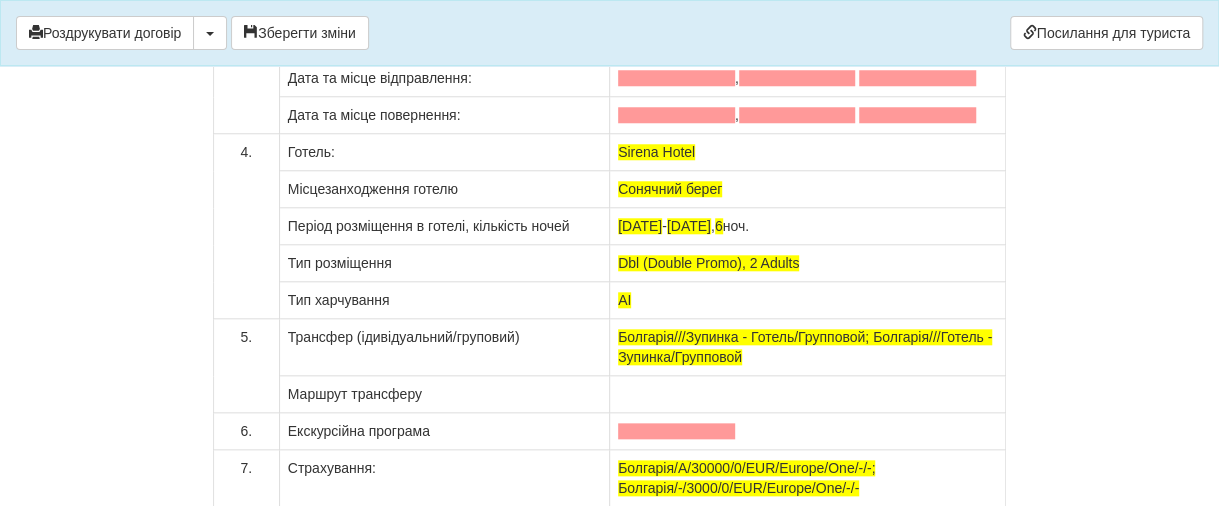 scroll, scrollTop: 15600, scrollLeft: 0, axis: vertical 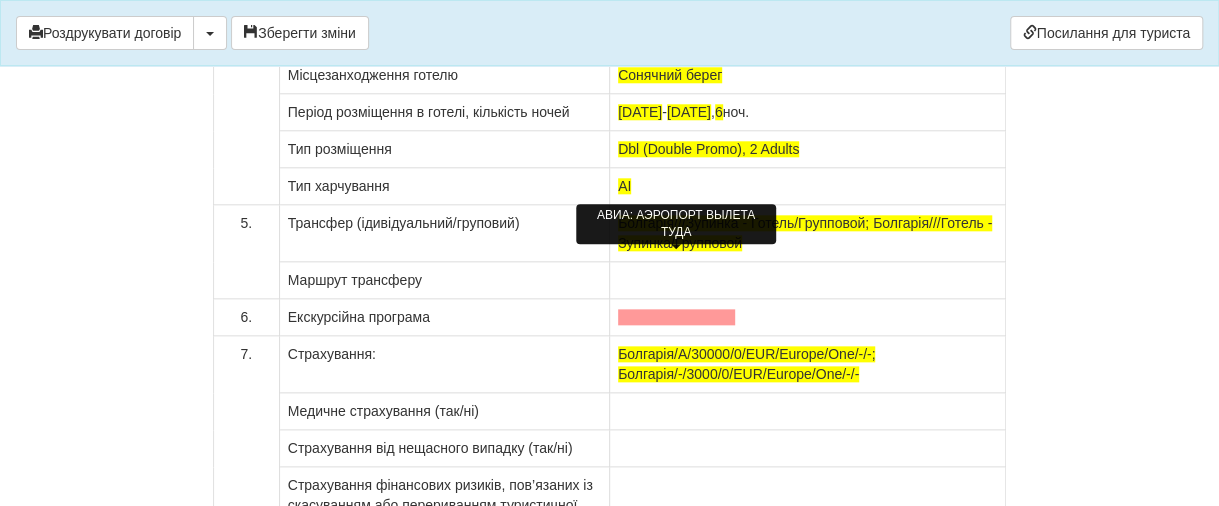 click at bounding box center (676, -36) 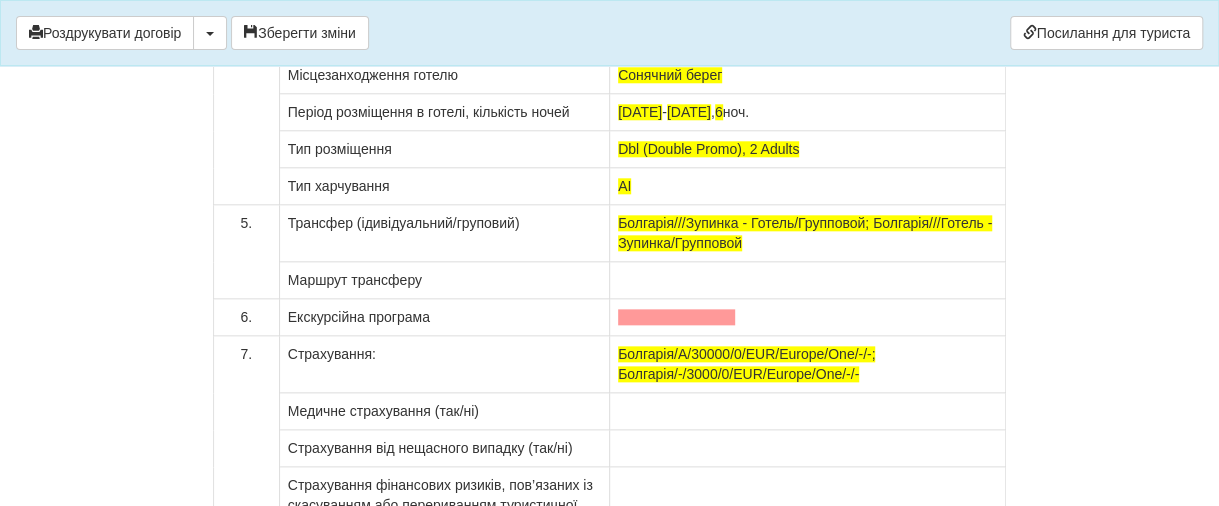 click on "," at bounding box center (807, -36) 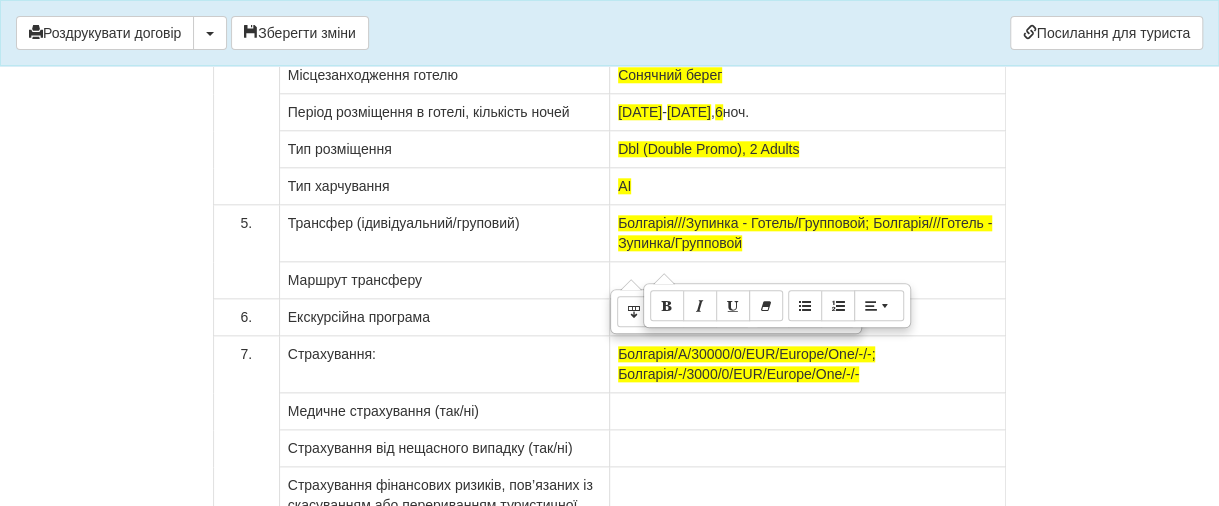 click on "," at bounding box center (807, -36) 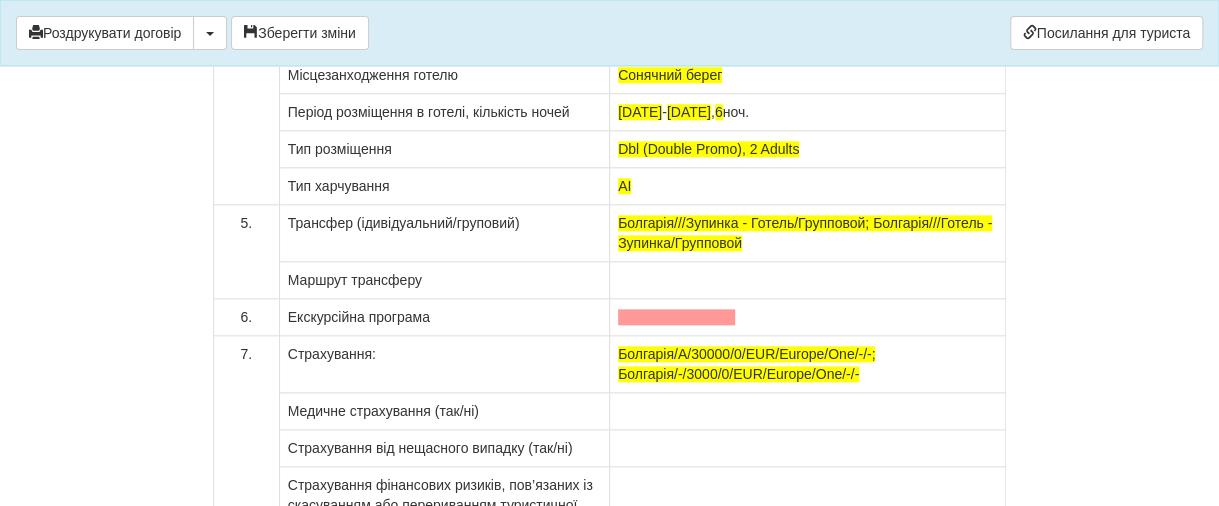 click on "," at bounding box center [807, 1] 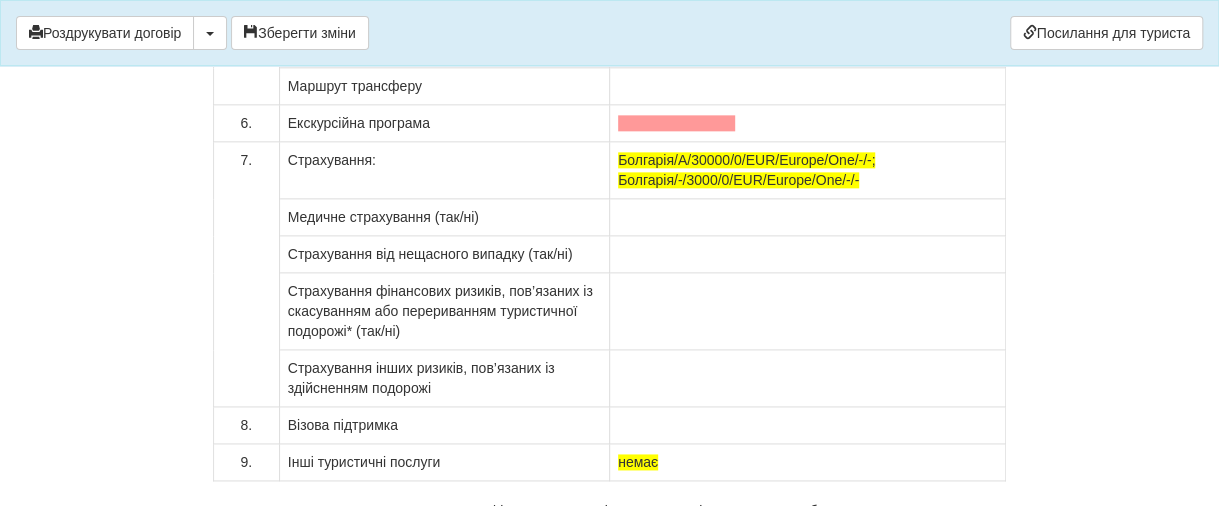 scroll, scrollTop: 15800, scrollLeft: 0, axis: vertical 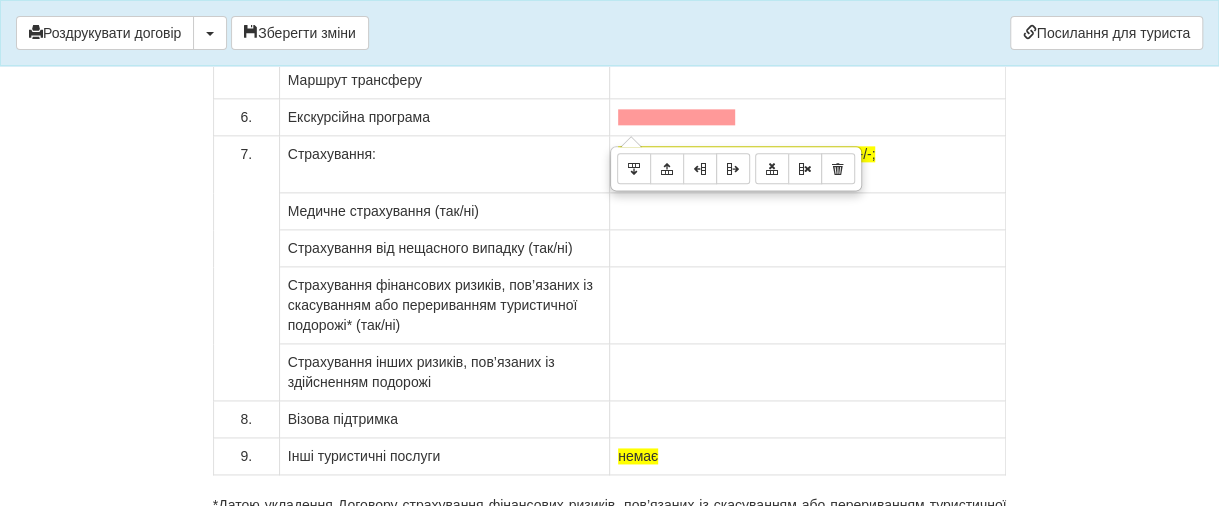 click on "19.08.2025" at bounding box center (807, -199) 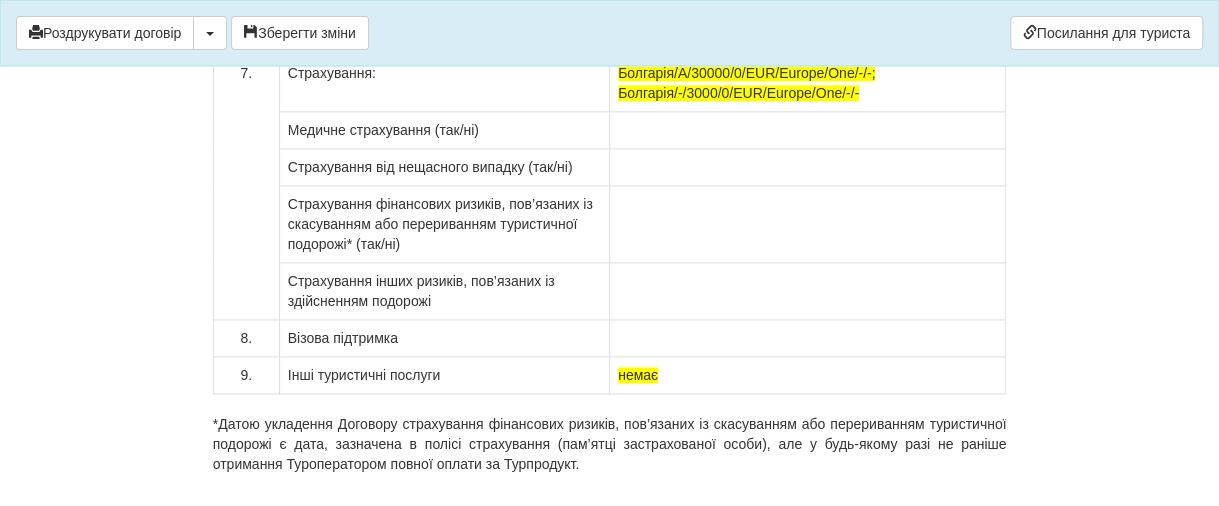 scroll, scrollTop: 16000, scrollLeft: 0, axis: vertical 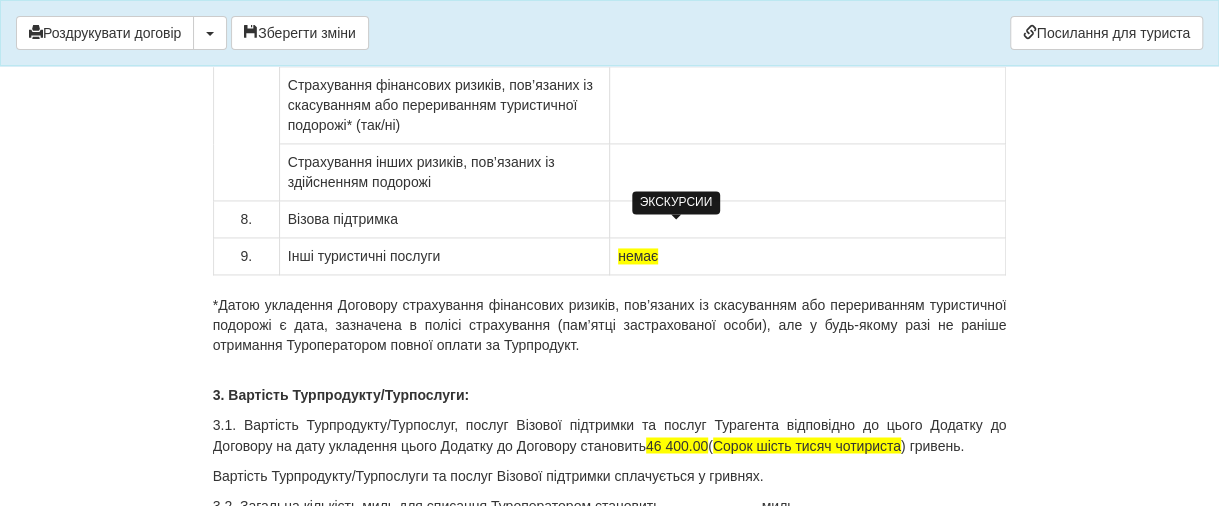 click at bounding box center [676, -83] 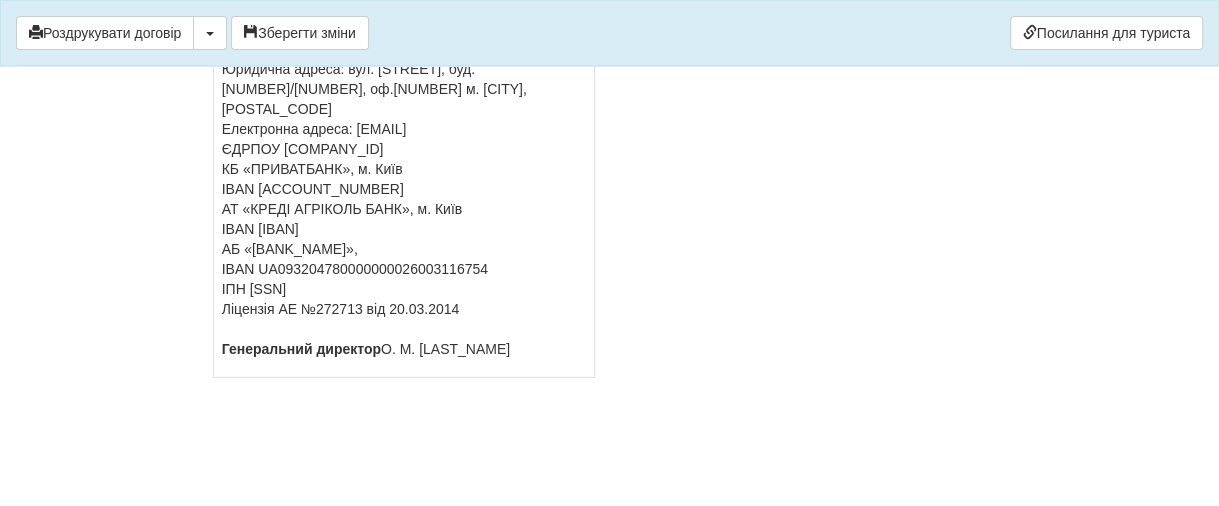 scroll, scrollTop: 17563, scrollLeft: 0, axis: vertical 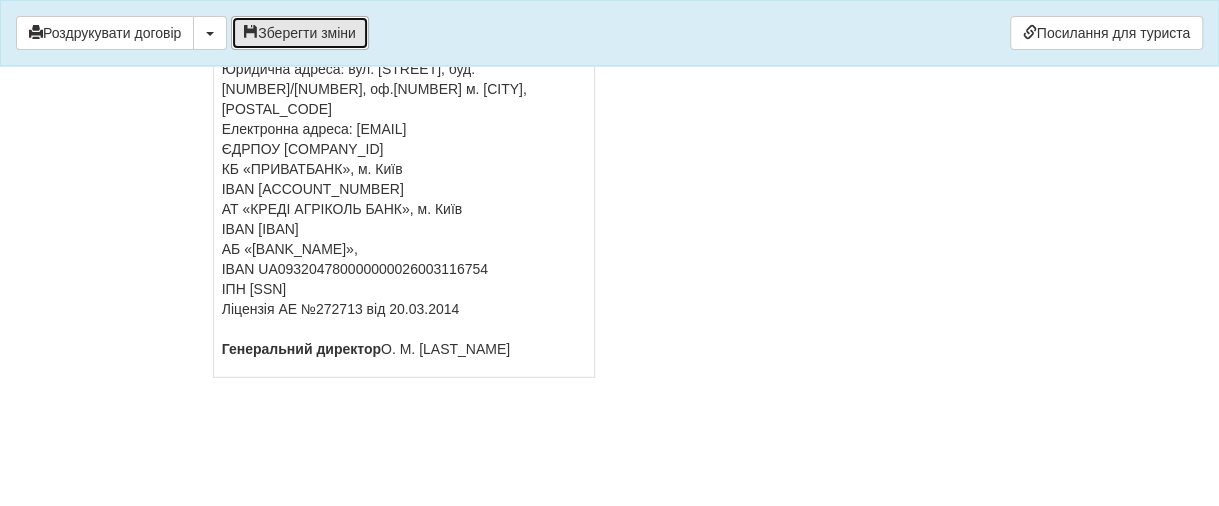 click on "Зберегти зміни" at bounding box center (300, 33) 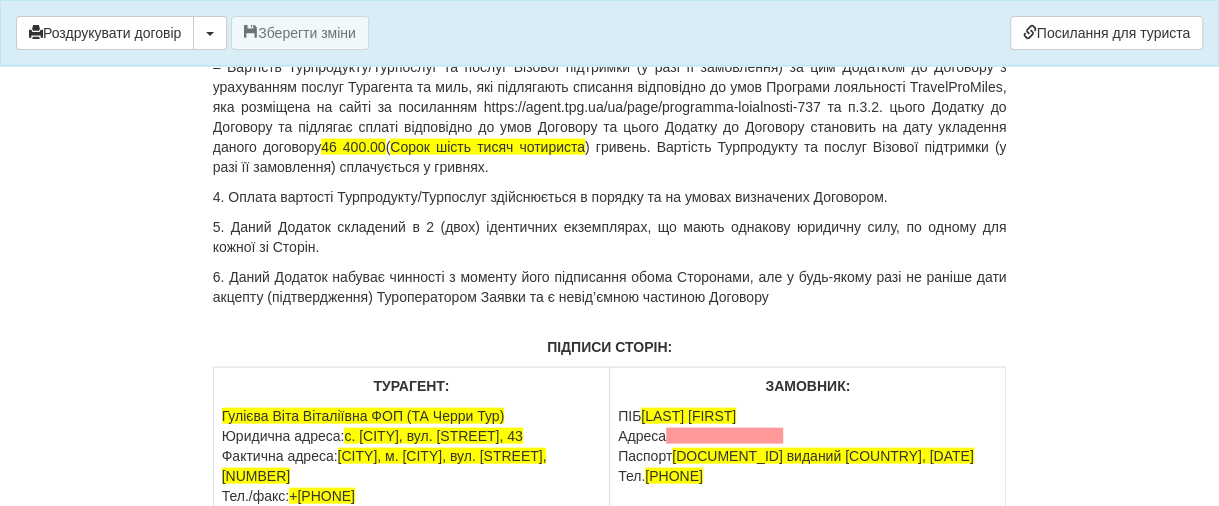 scroll, scrollTop: 16463, scrollLeft: 0, axis: vertical 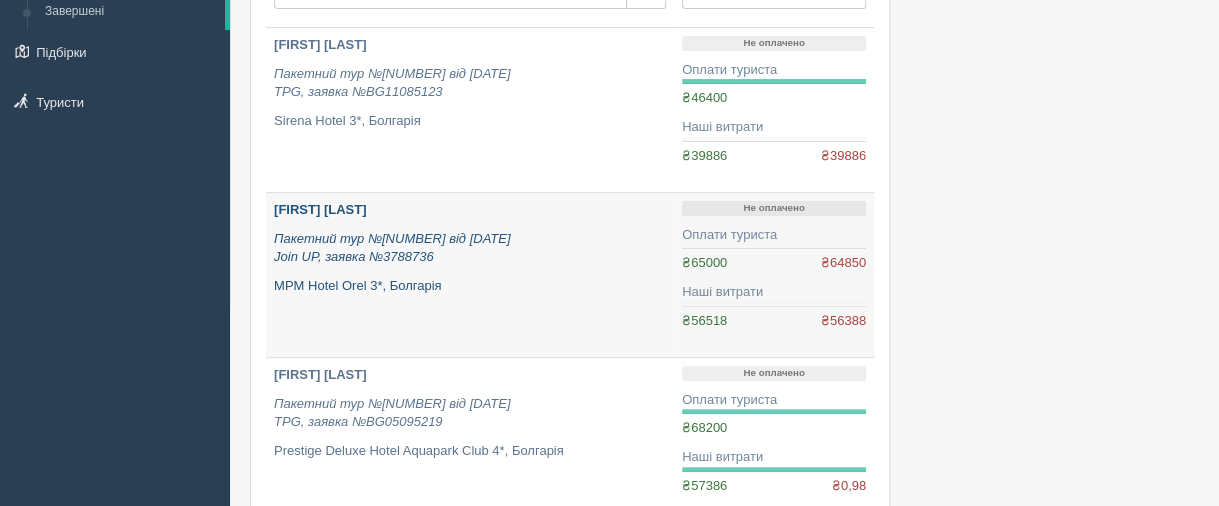 click on "[FIRST] [LAST]" at bounding box center [320, 209] 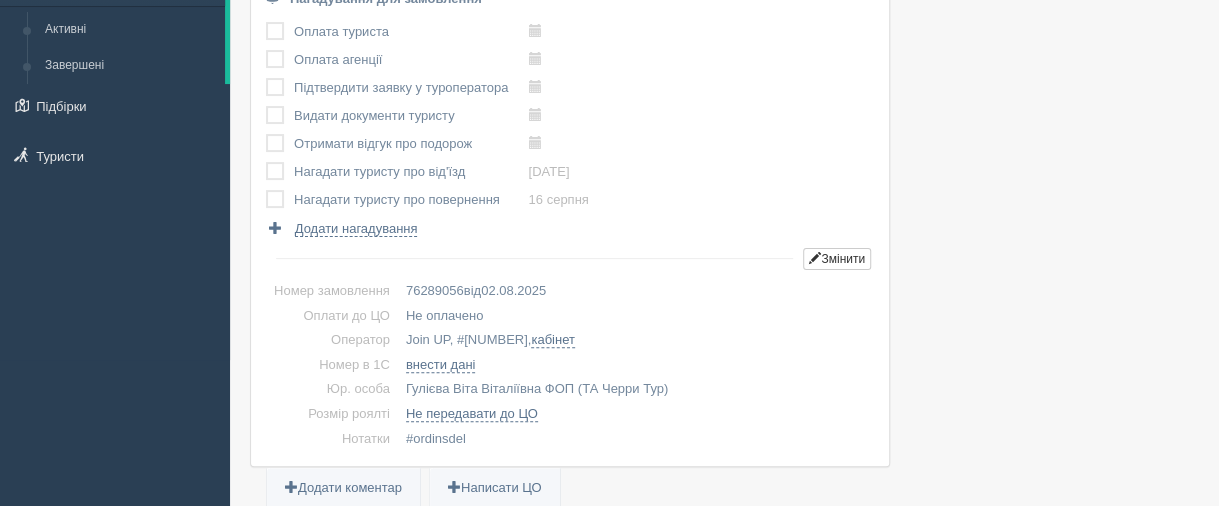scroll, scrollTop: 0, scrollLeft: 0, axis: both 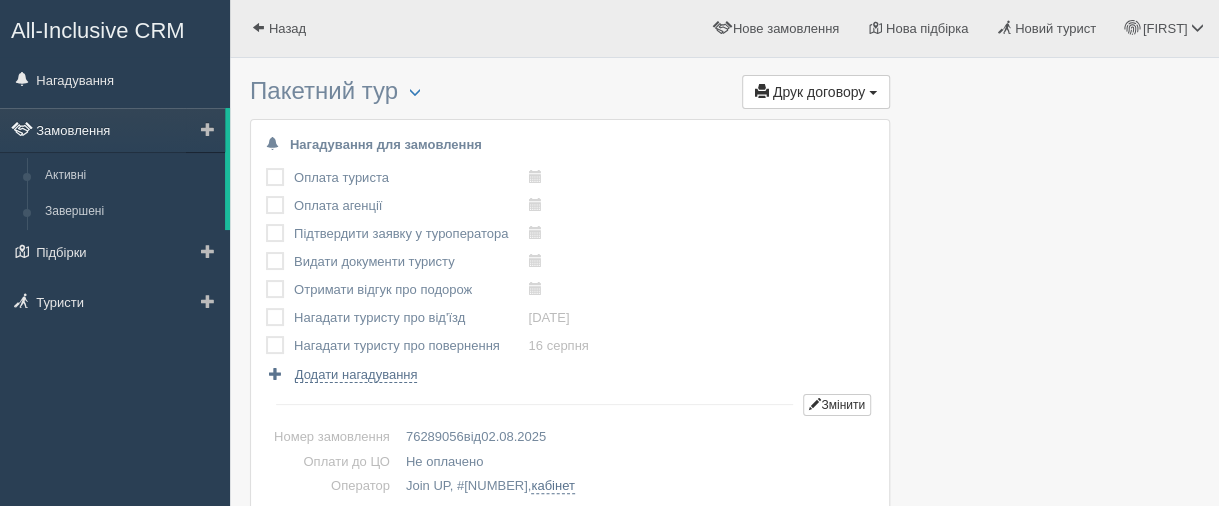 click on "Замовлення" at bounding box center (112, 130) 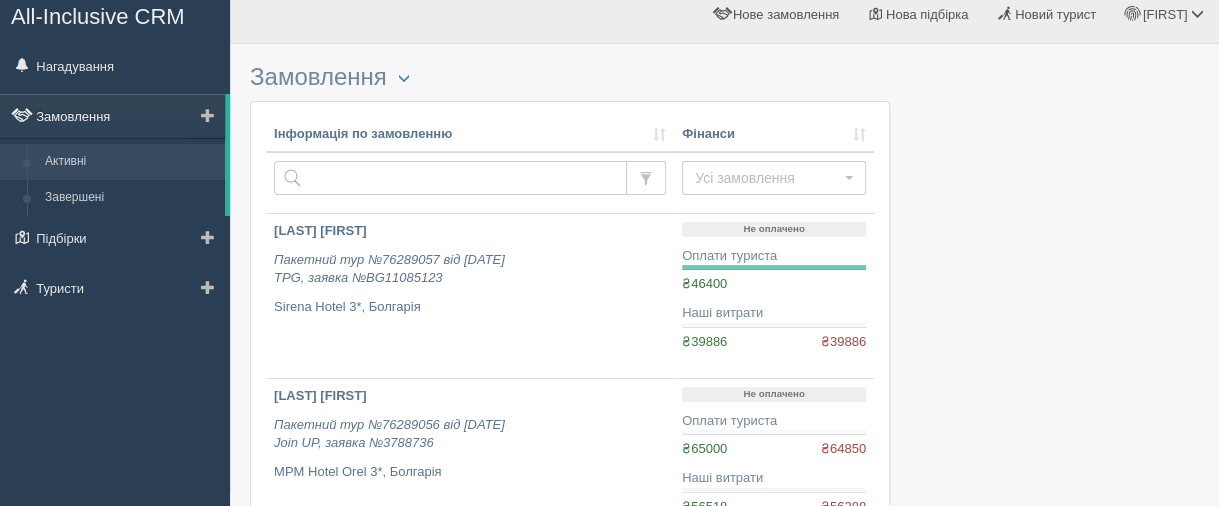 scroll, scrollTop: 100, scrollLeft: 0, axis: vertical 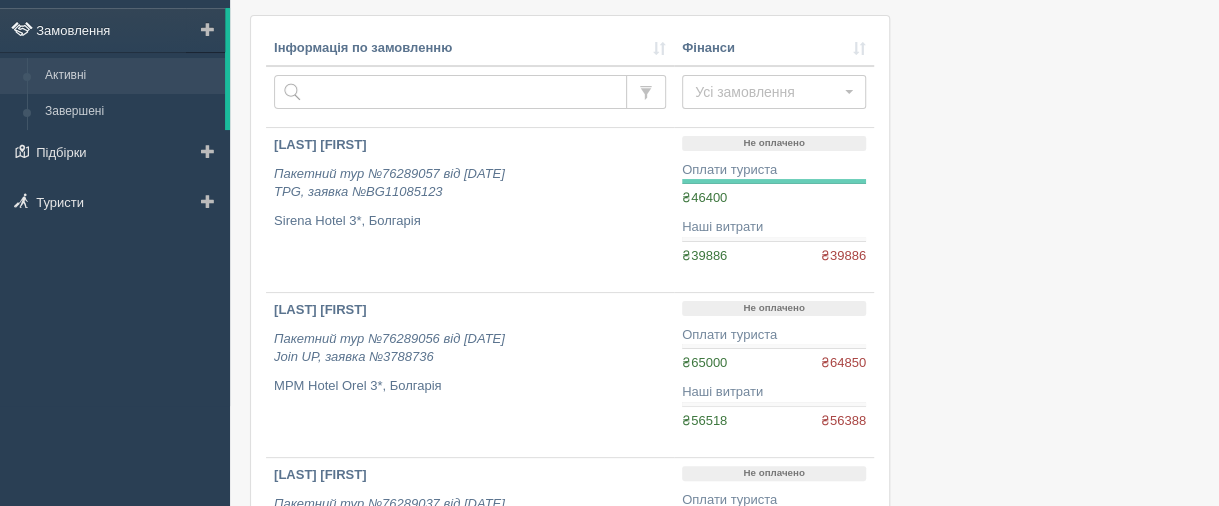 click on "Замовлення" at bounding box center [112, 30] 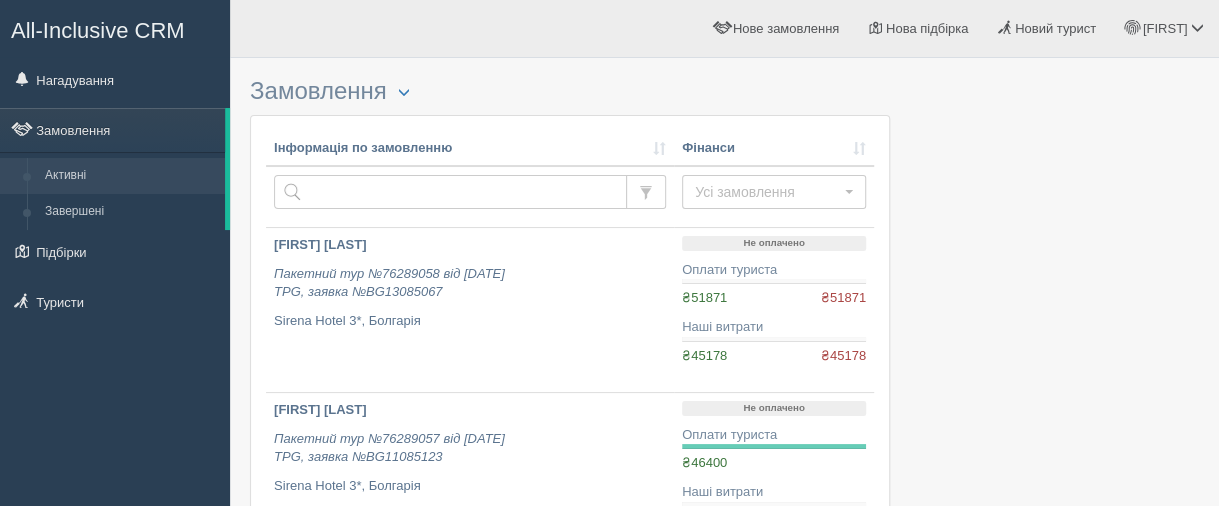 scroll, scrollTop: 100, scrollLeft: 0, axis: vertical 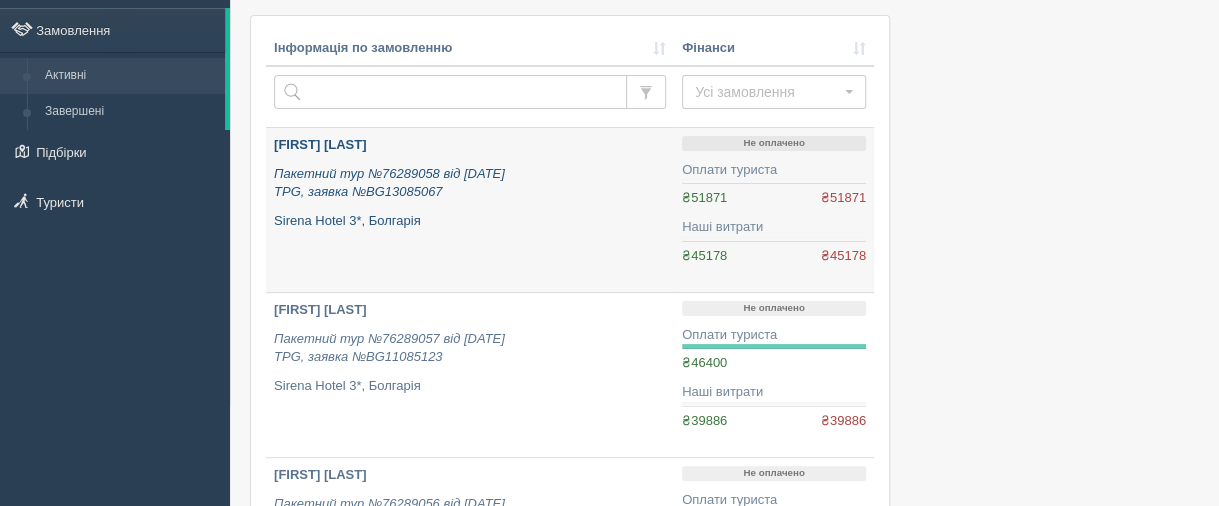click on "SHEREMETA IRYNA
Пакетний тур №76289058 від 04.08.2025
TPG, заявка №BG13085067
Sirena Hotel 3*, Болгарія" at bounding box center (470, 210) 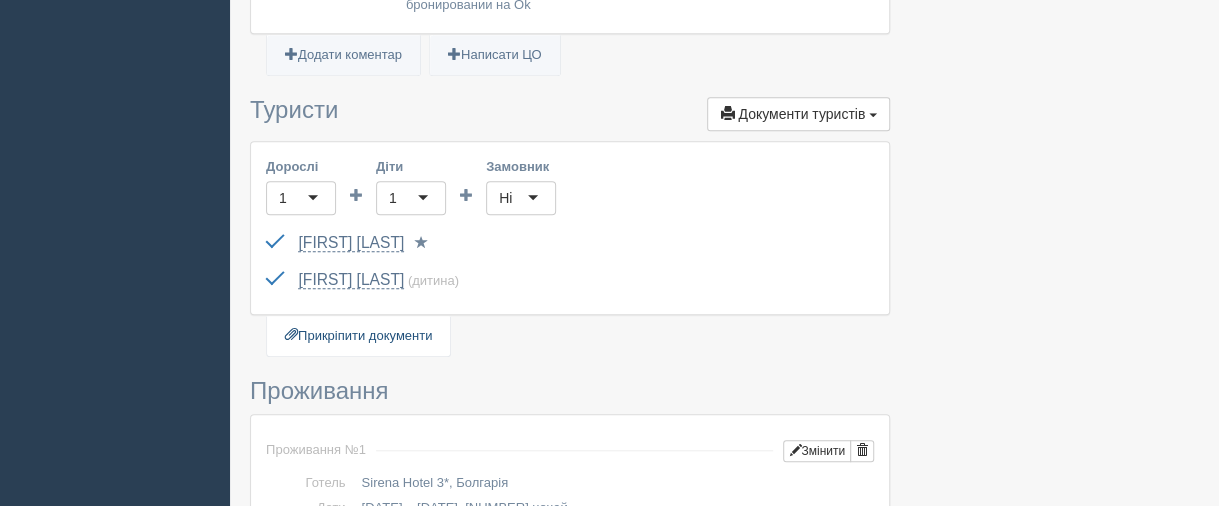 scroll, scrollTop: 600, scrollLeft: 0, axis: vertical 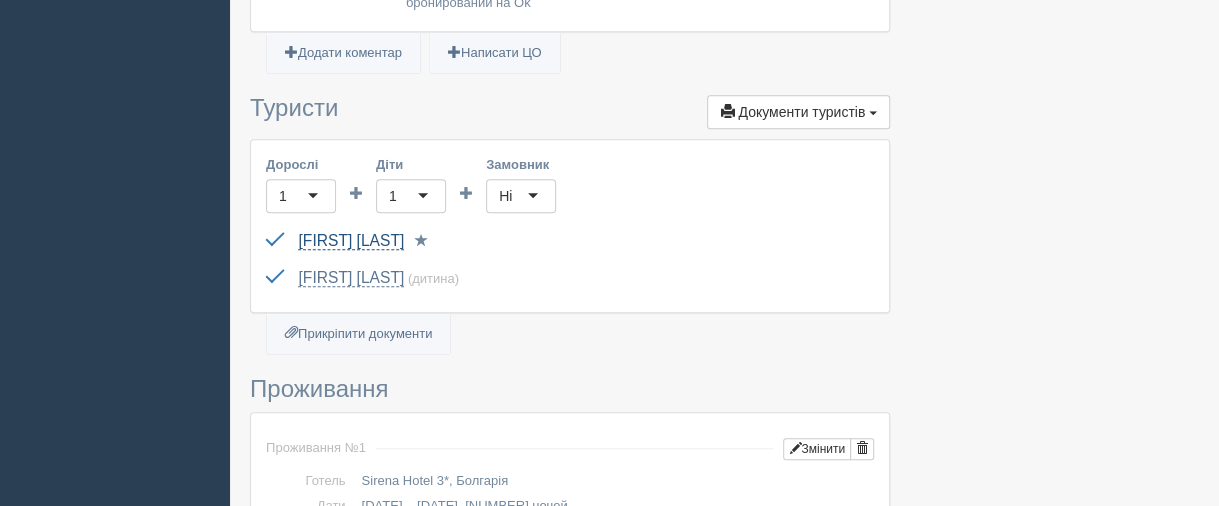 click on "[FIRST] [LAST]" at bounding box center [351, 241] 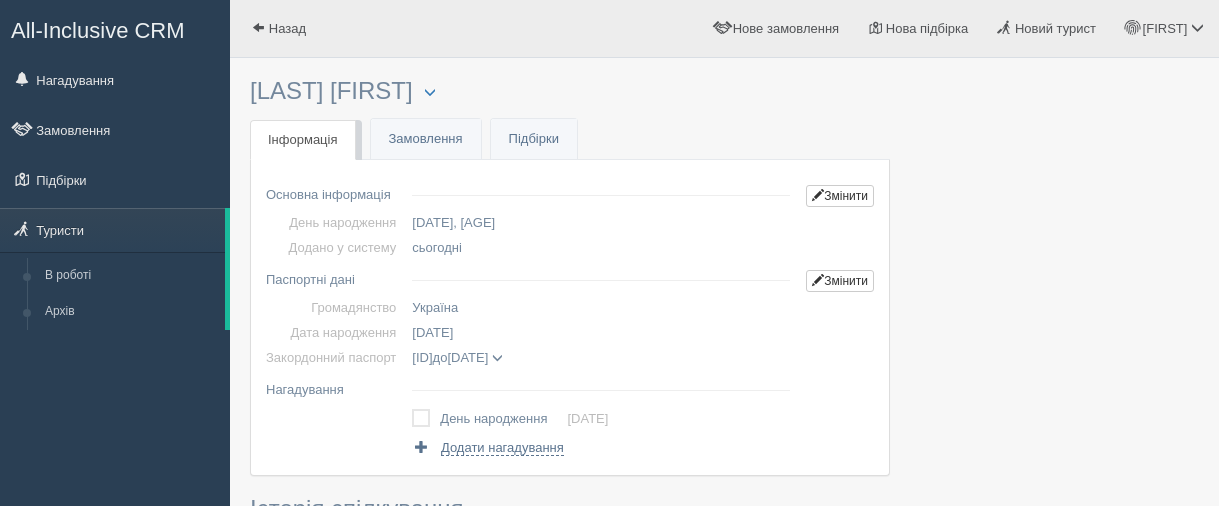 scroll, scrollTop: 0, scrollLeft: 0, axis: both 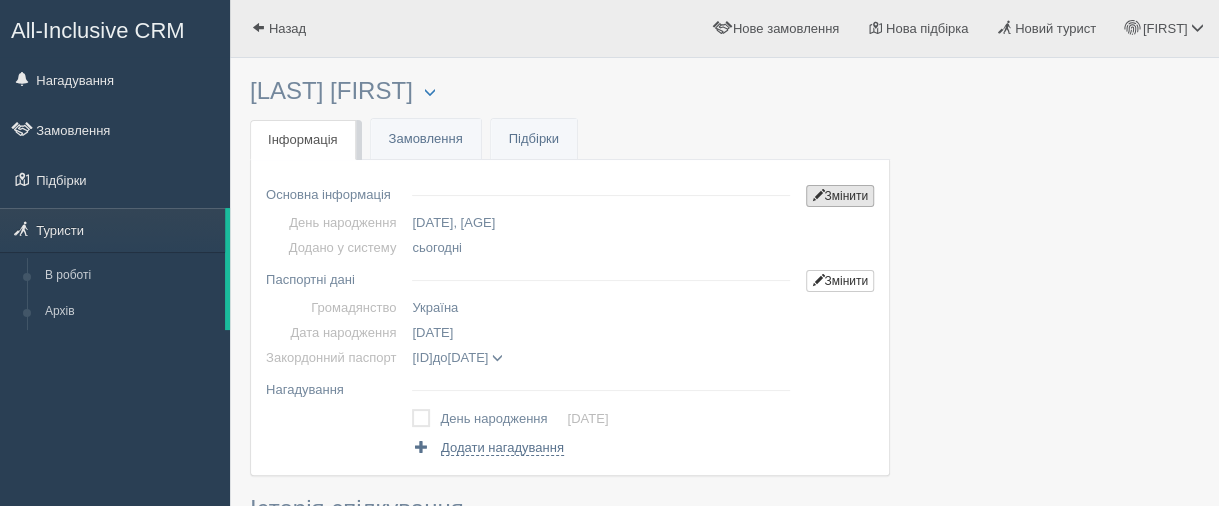 click on "Змінити" at bounding box center [840, 196] 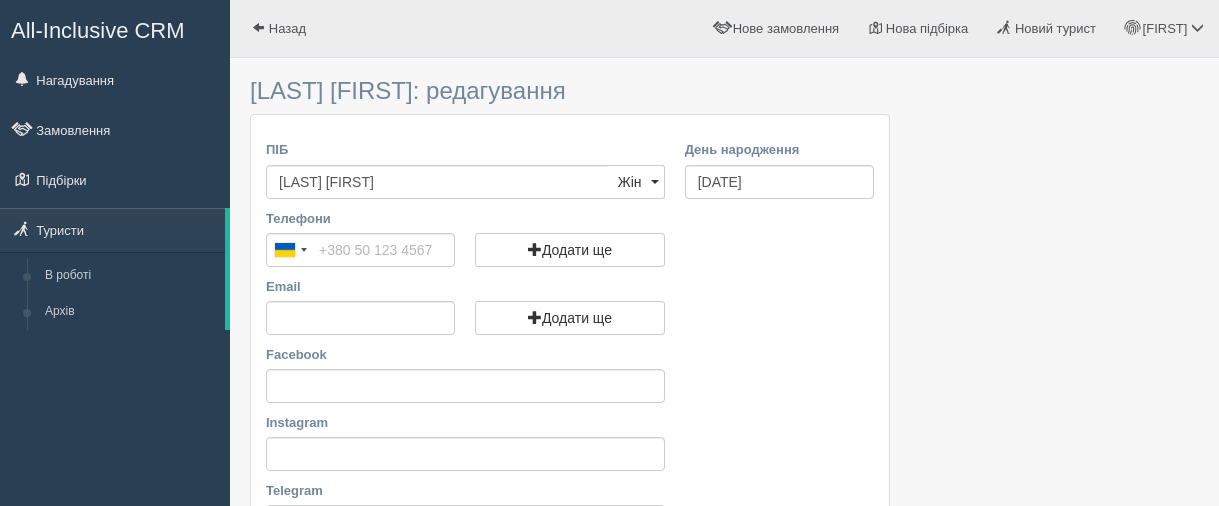 scroll, scrollTop: 0, scrollLeft: 0, axis: both 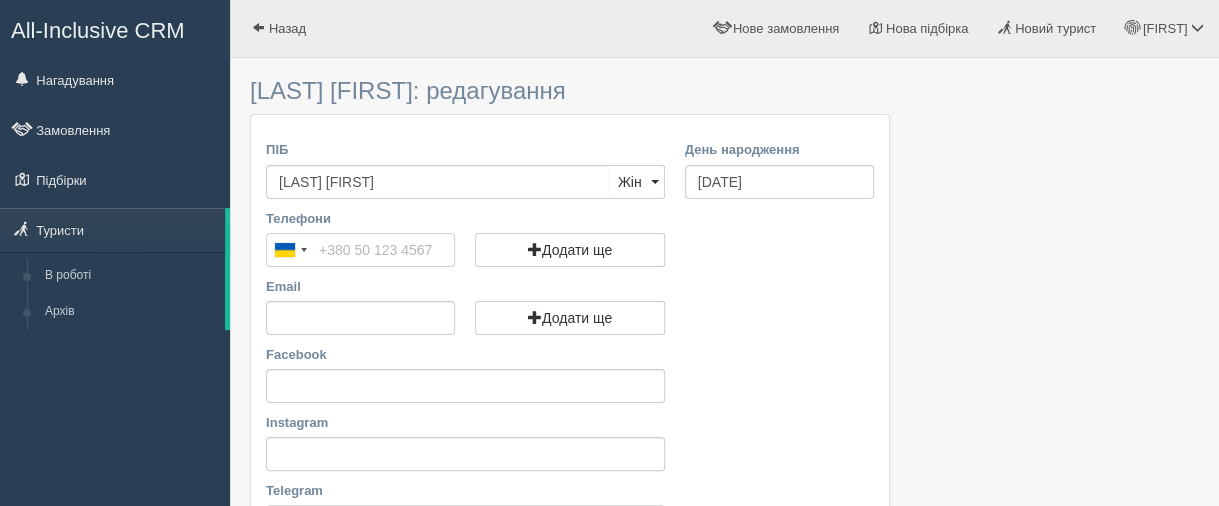 click on "Телефони" at bounding box center (360, 250) 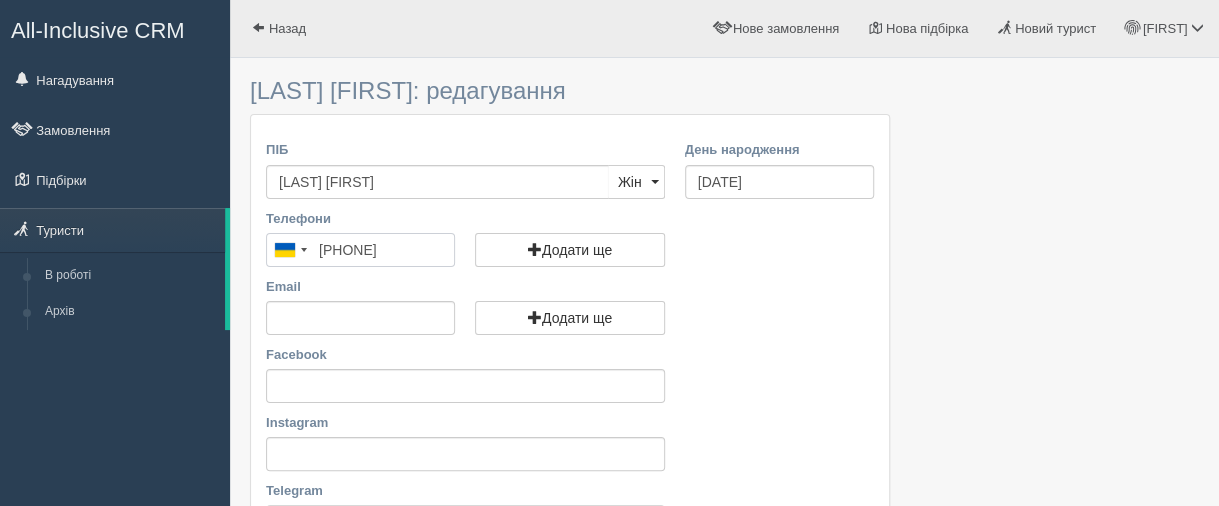 type on "[PHONE]" 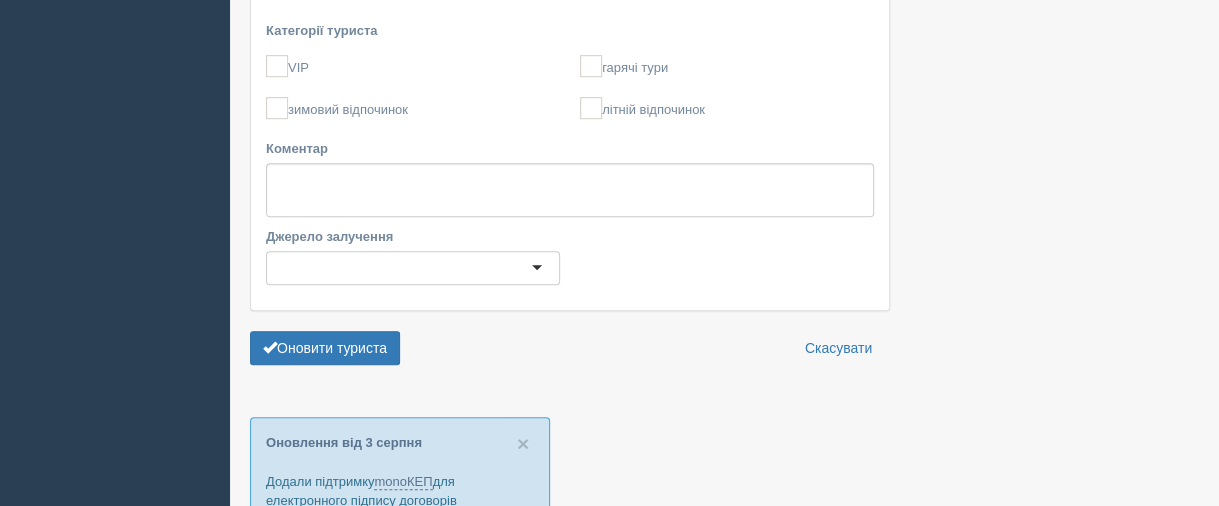 scroll, scrollTop: 600, scrollLeft: 0, axis: vertical 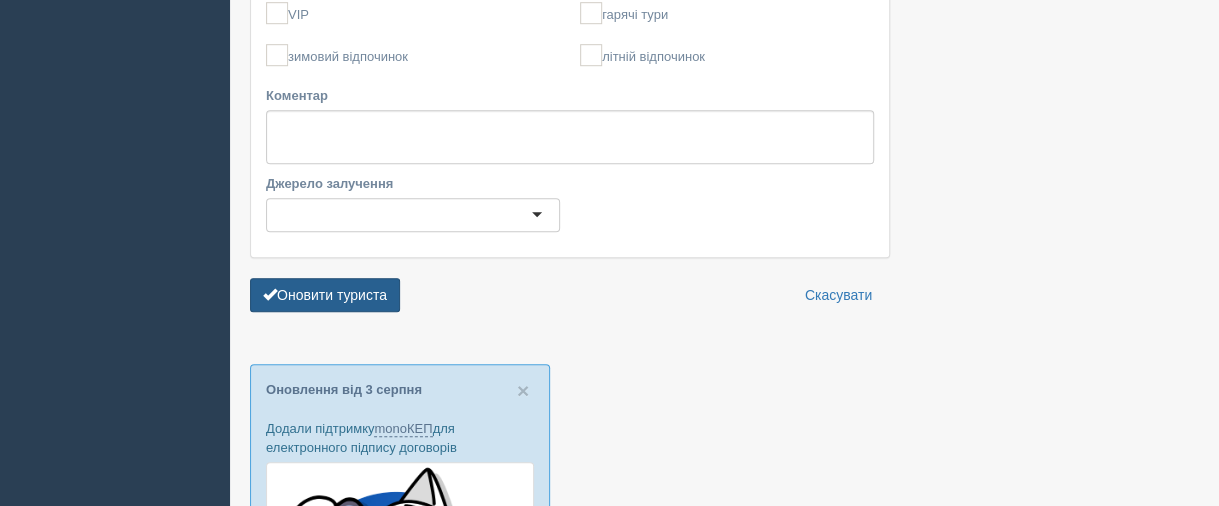 click on "Оновити туриста" at bounding box center (325, 295) 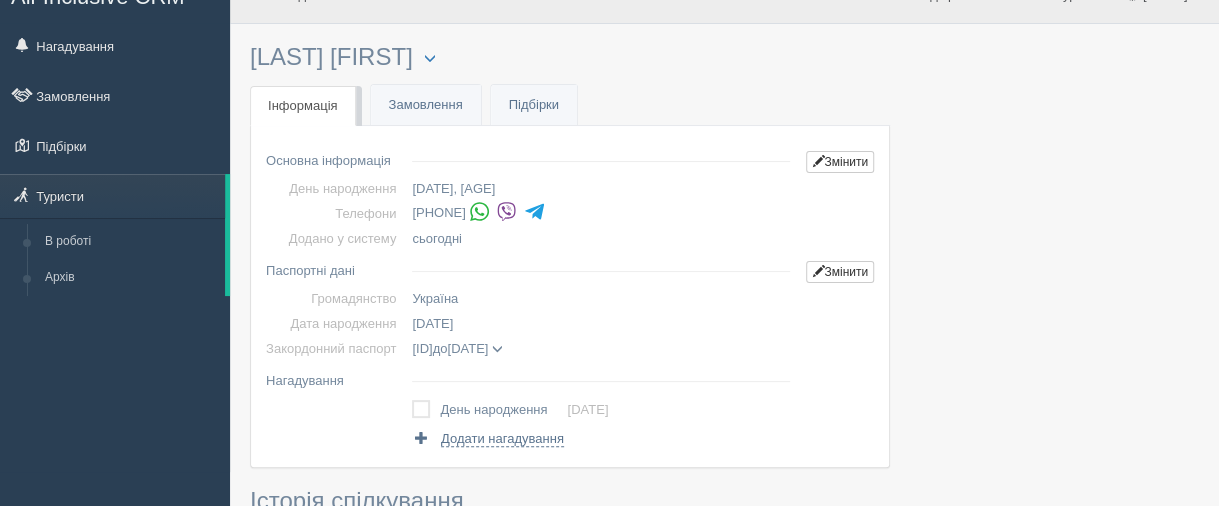 scroll, scrollTop: 0, scrollLeft: 0, axis: both 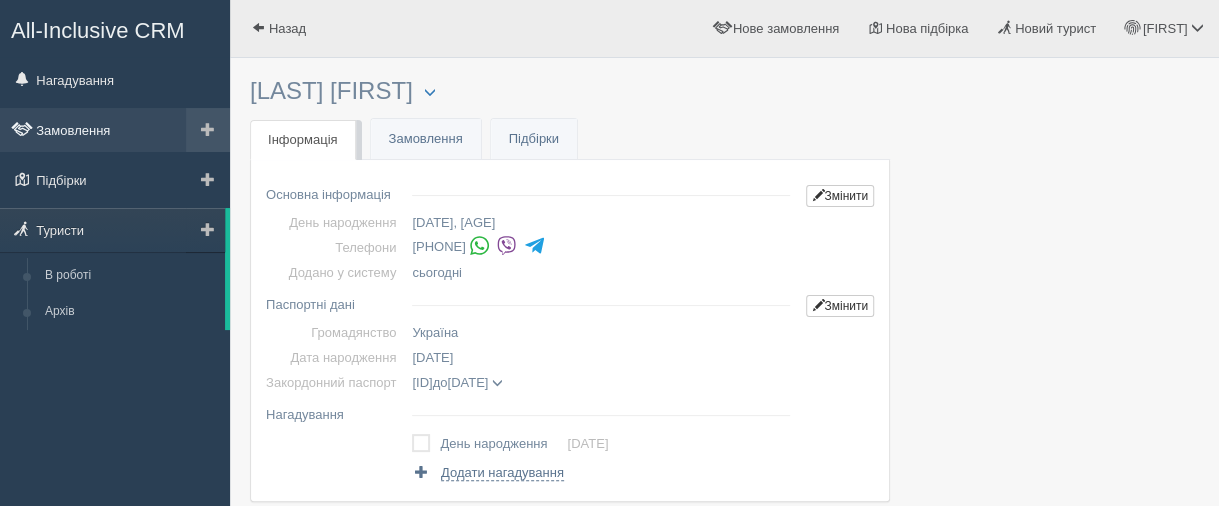 click on "Замовлення" at bounding box center [115, 130] 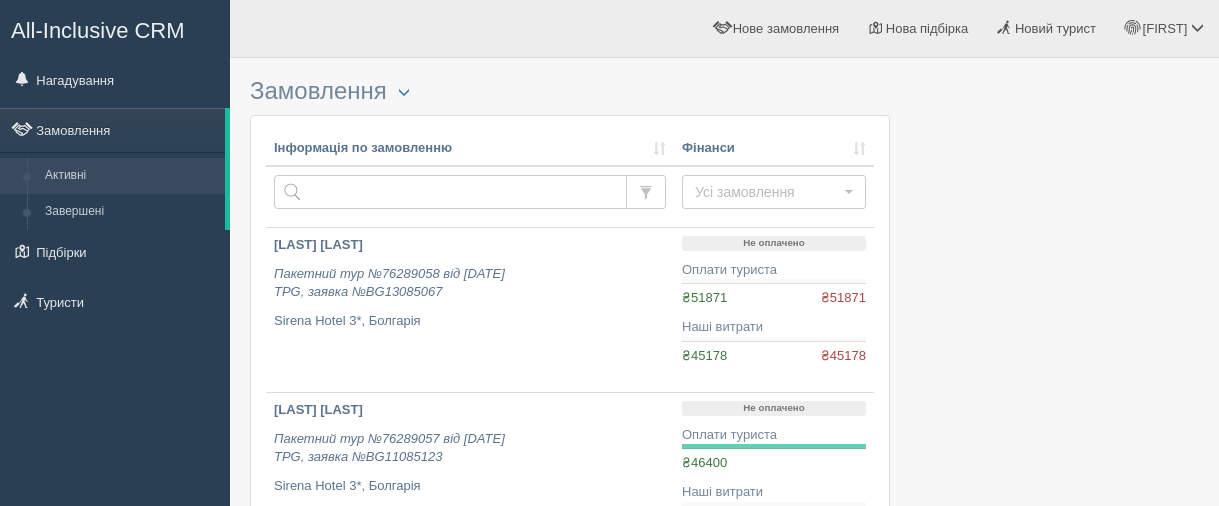 scroll, scrollTop: 0, scrollLeft: 0, axis: both 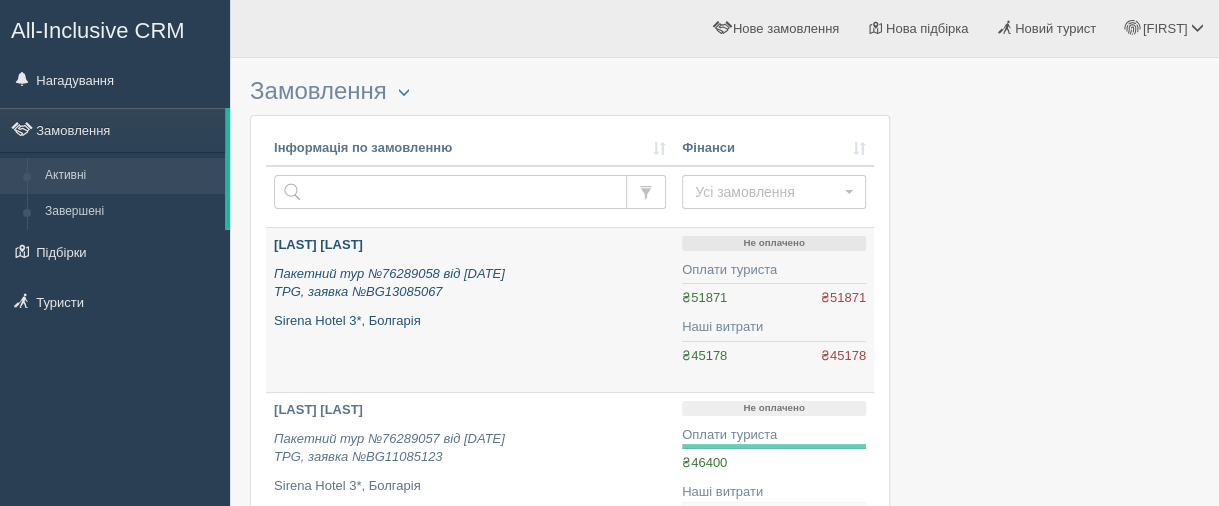 click on "[LAST] [LAST]" at bounding box center (318, 244) 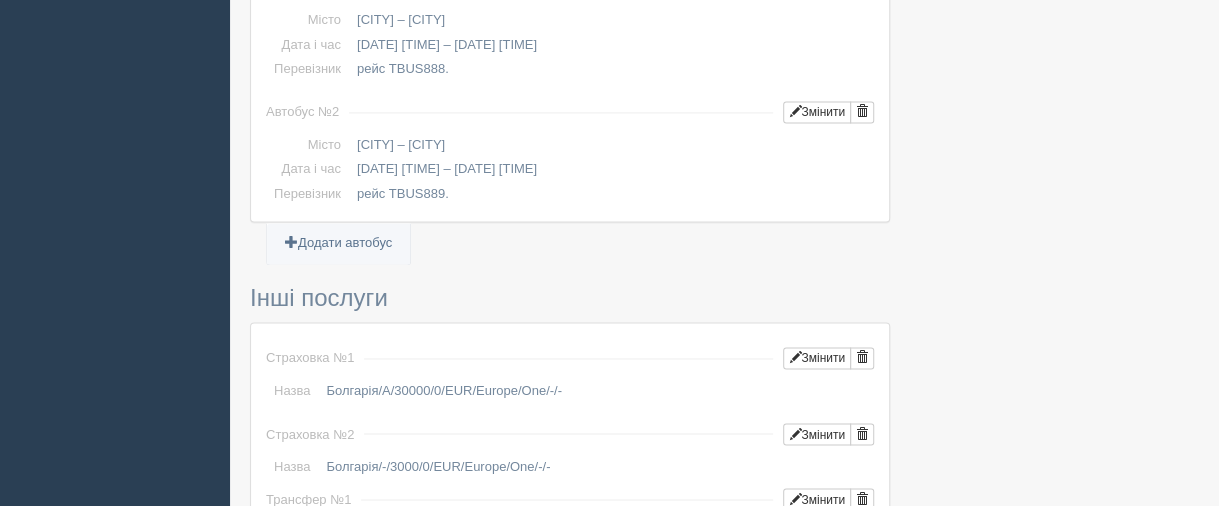 scroll, scrollTop: 1700, scrollLeft: 0, axis: vertical 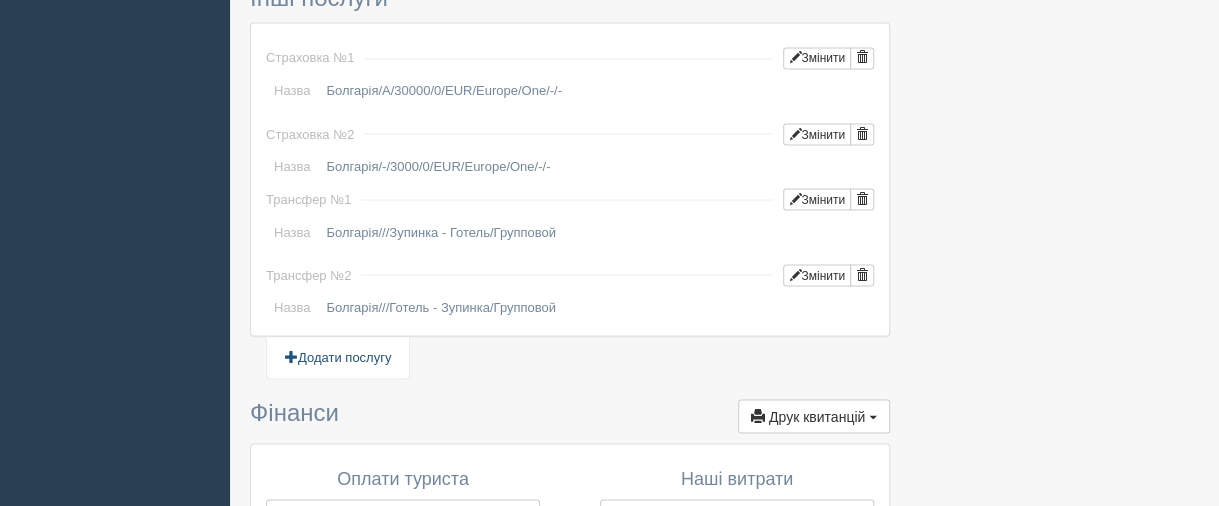 click on "Додати послугу" at bounding box center [338, 357] 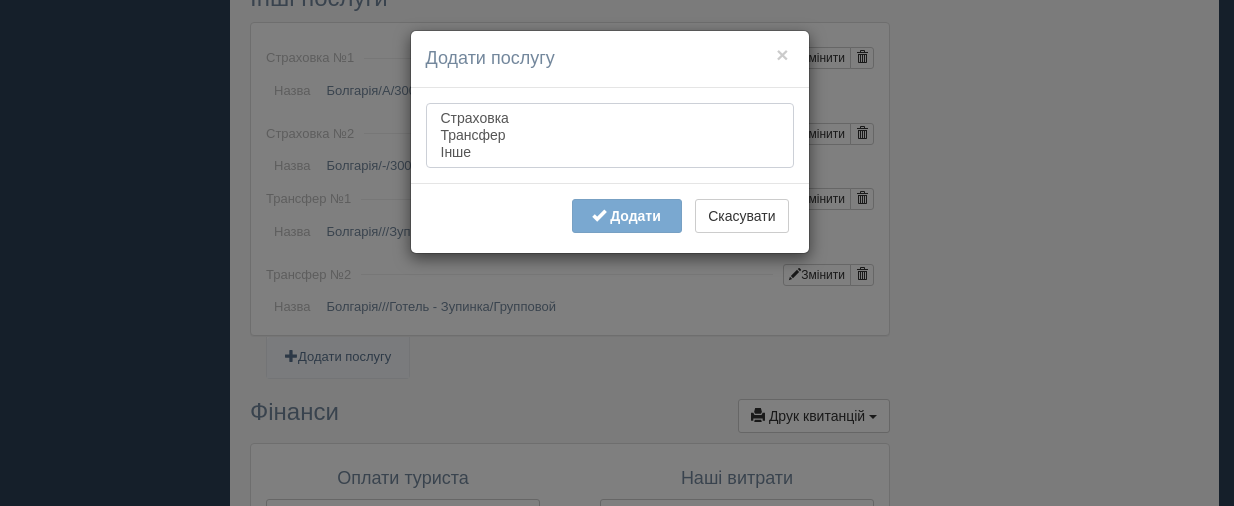 select on "other" 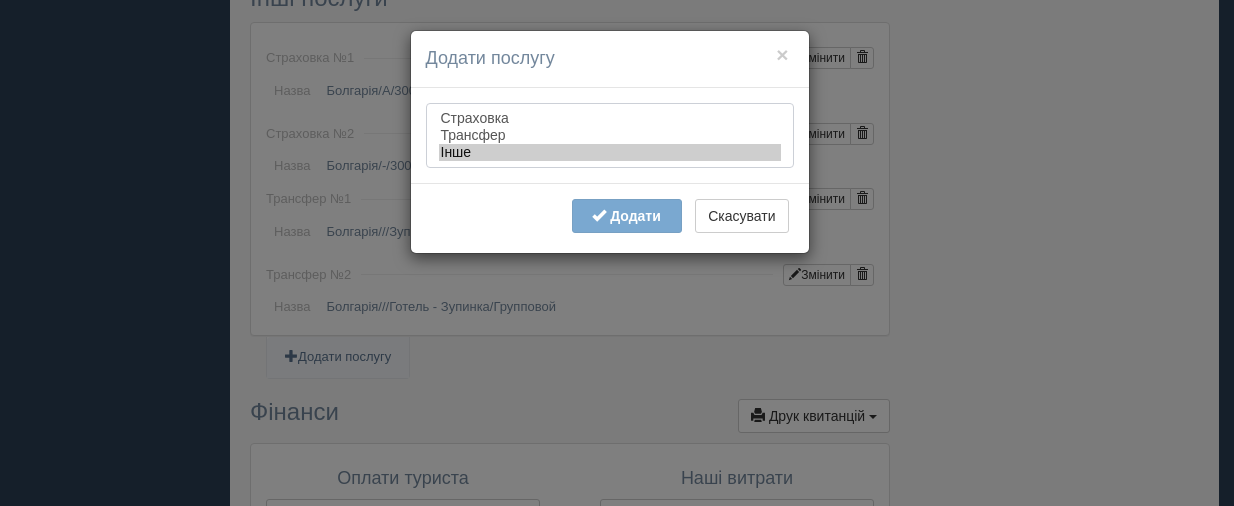 click on "Інше" at bounding box center [610, 152] 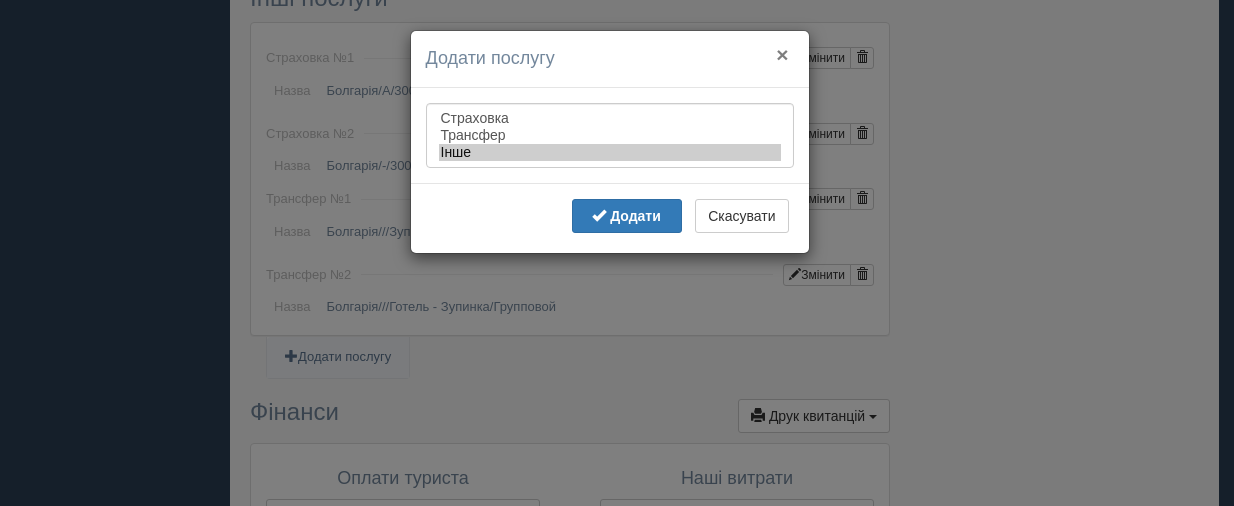 click on "×" at bounding box center (782, 54) 